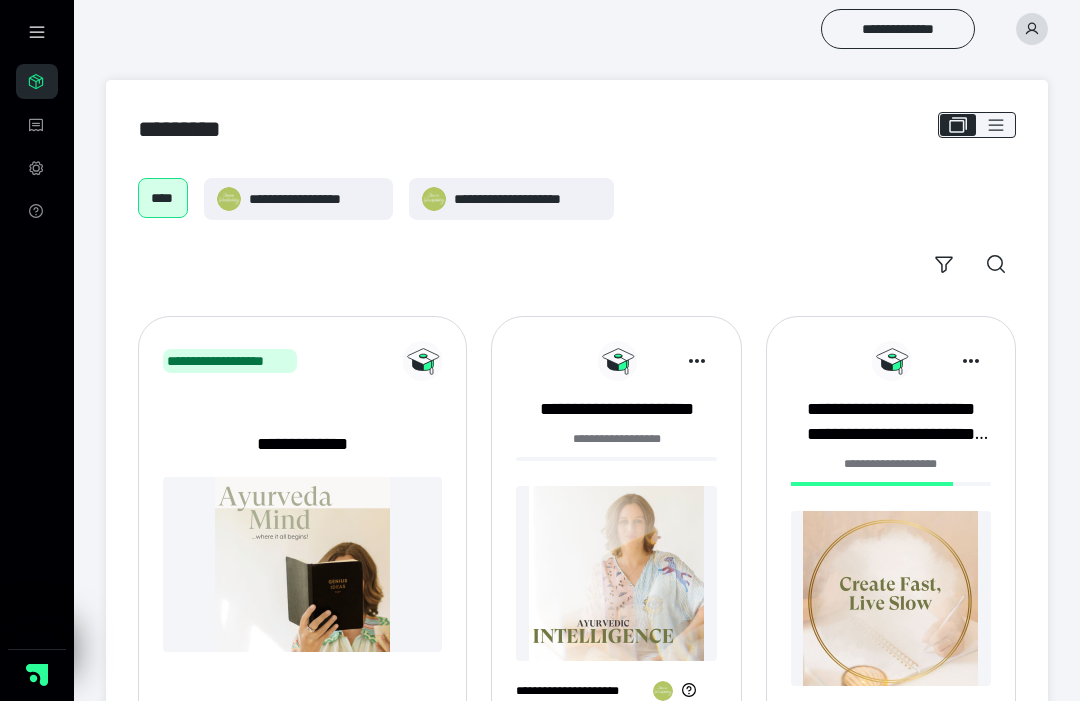 scroll, scrollTop: 317, scrollLeft: 0, axis: vertical 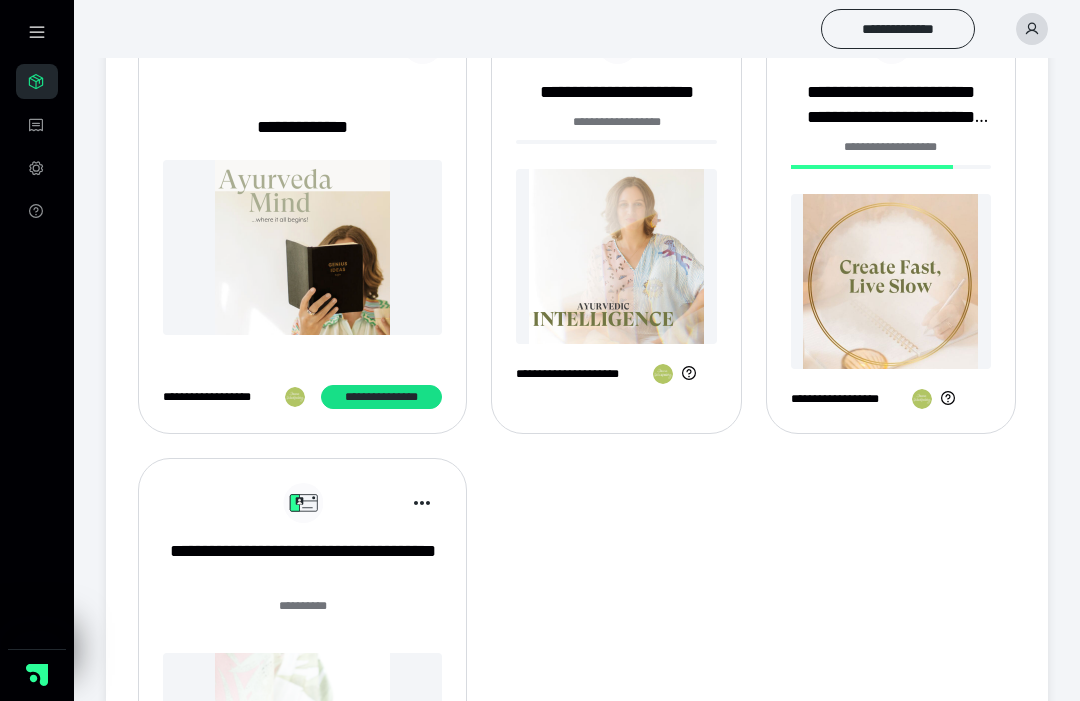 click on "*******   **" at bounding box center (302, 617) 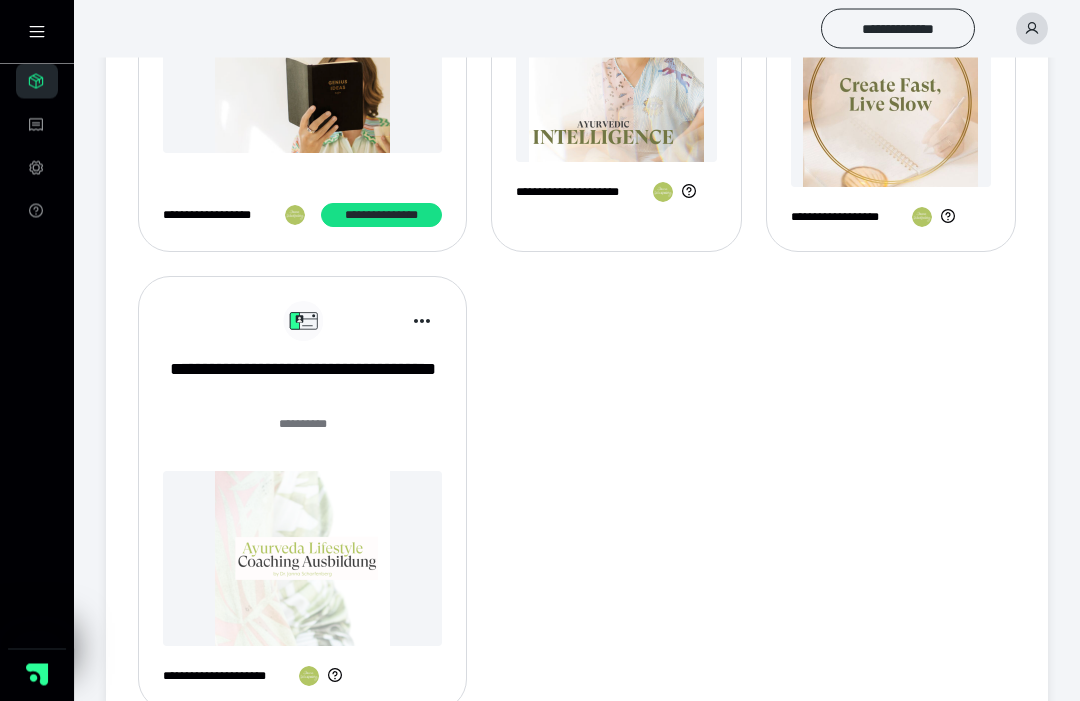 scroll, scrollTop: 498, scrollLeft: 0, axis: vertical 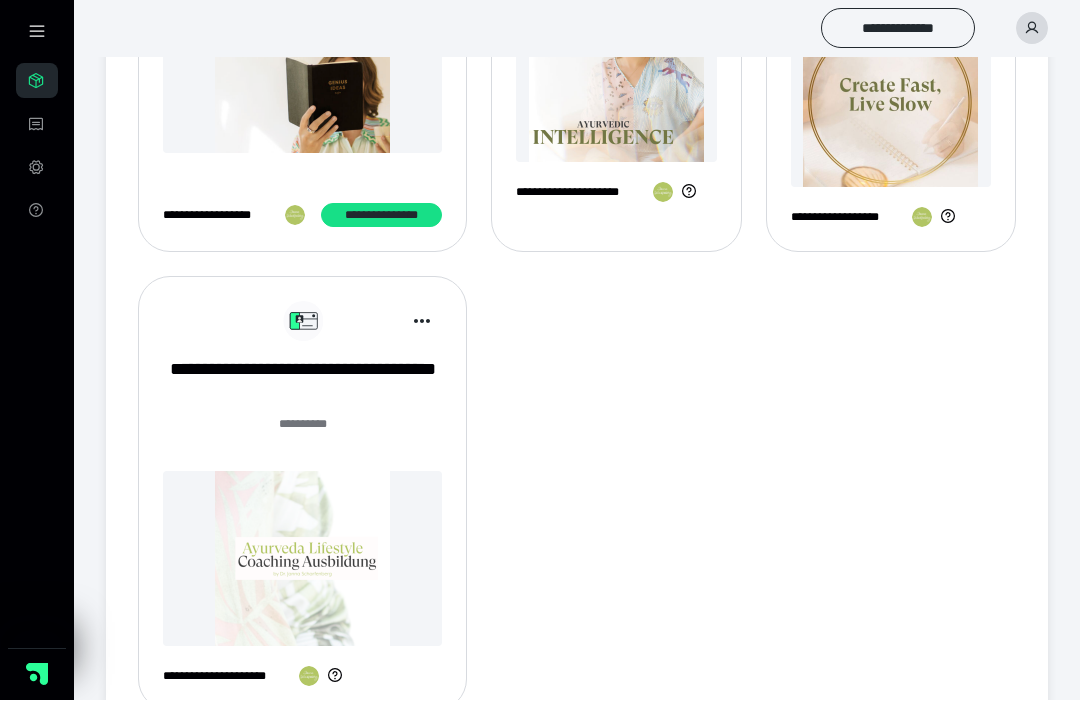 click at bounding box center (302, 559) 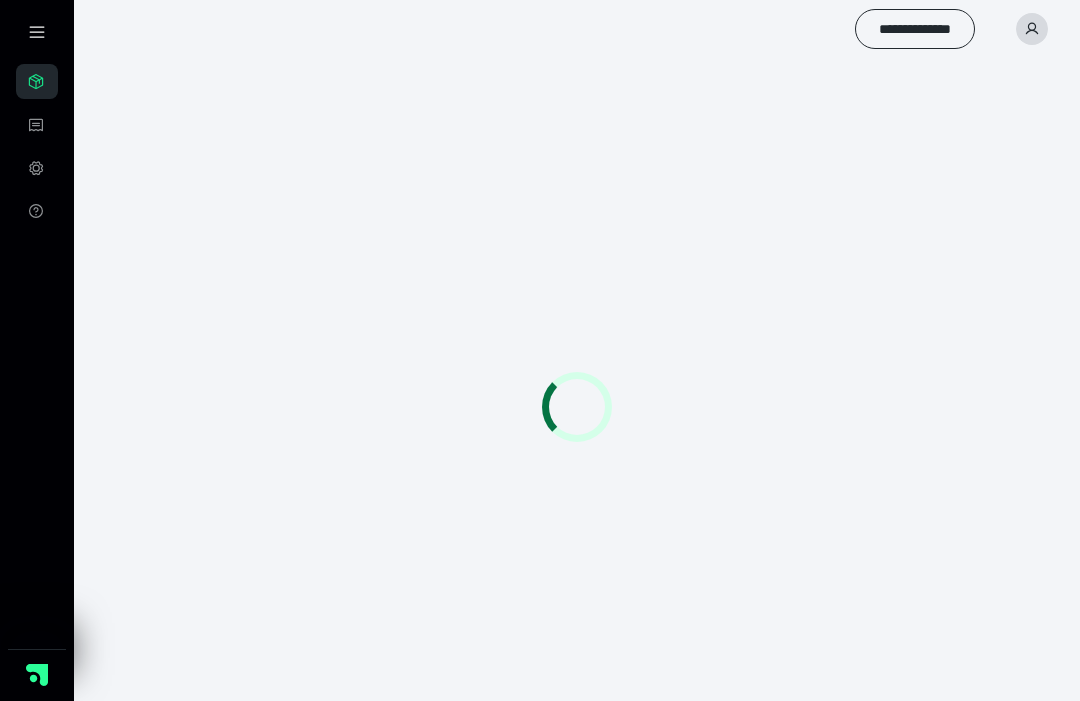 scroll, scrollTop: 0, scrollLeft: 0, axis: both 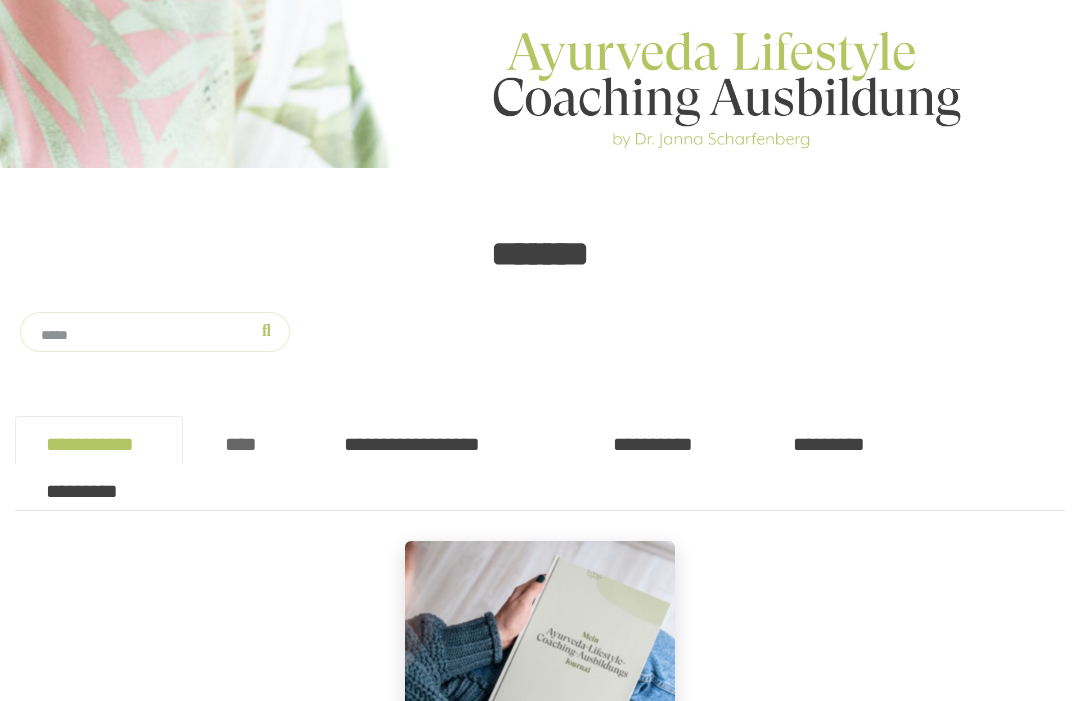 click on "****" at bounding box center [248, 440] 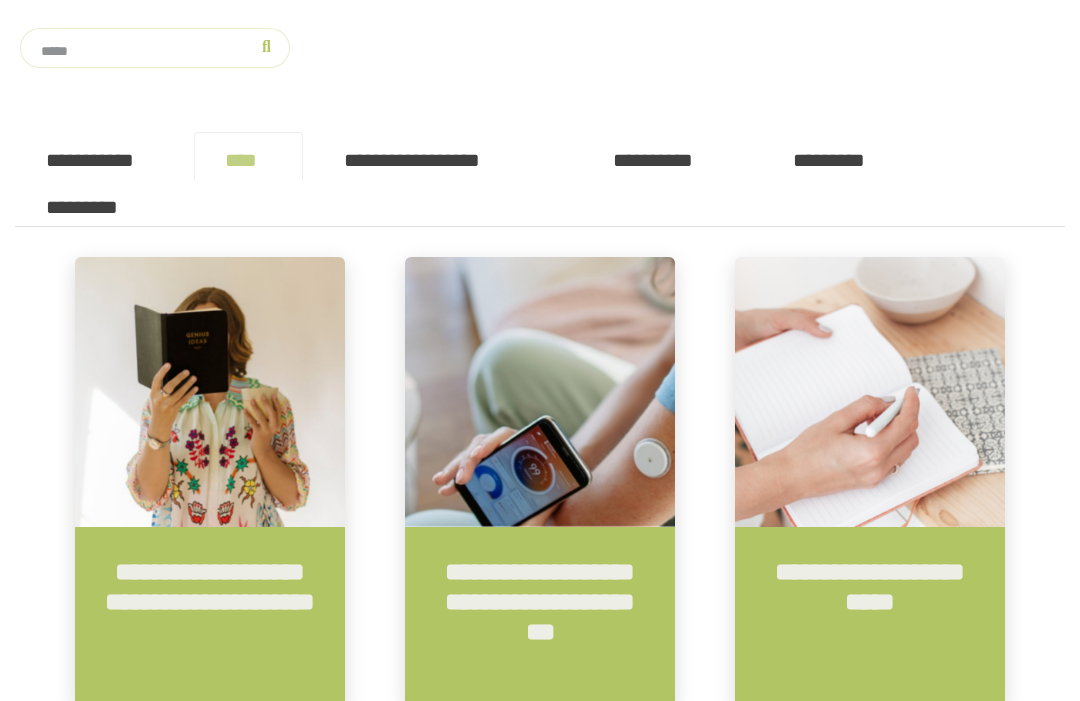 scroll, scrollTop: 284, scrollLeft: 0, axis: vertical 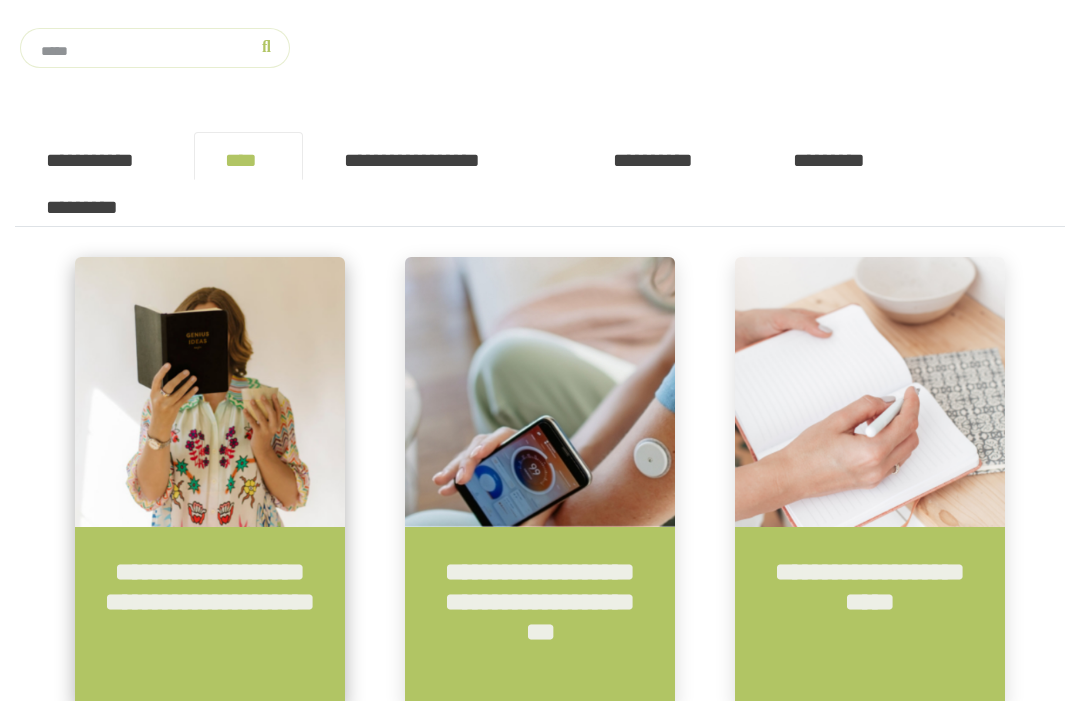 click on "**********" at bounding box center [210, 617] 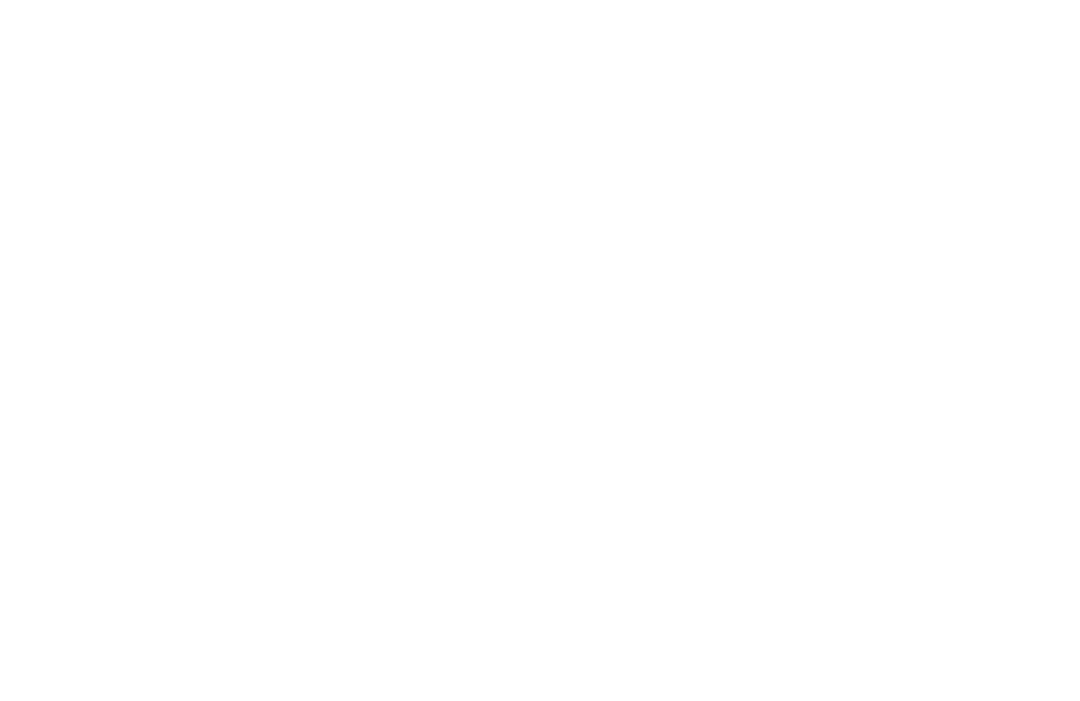 scroll, scrollTop: 0, scrollLeft: 0, axis: both 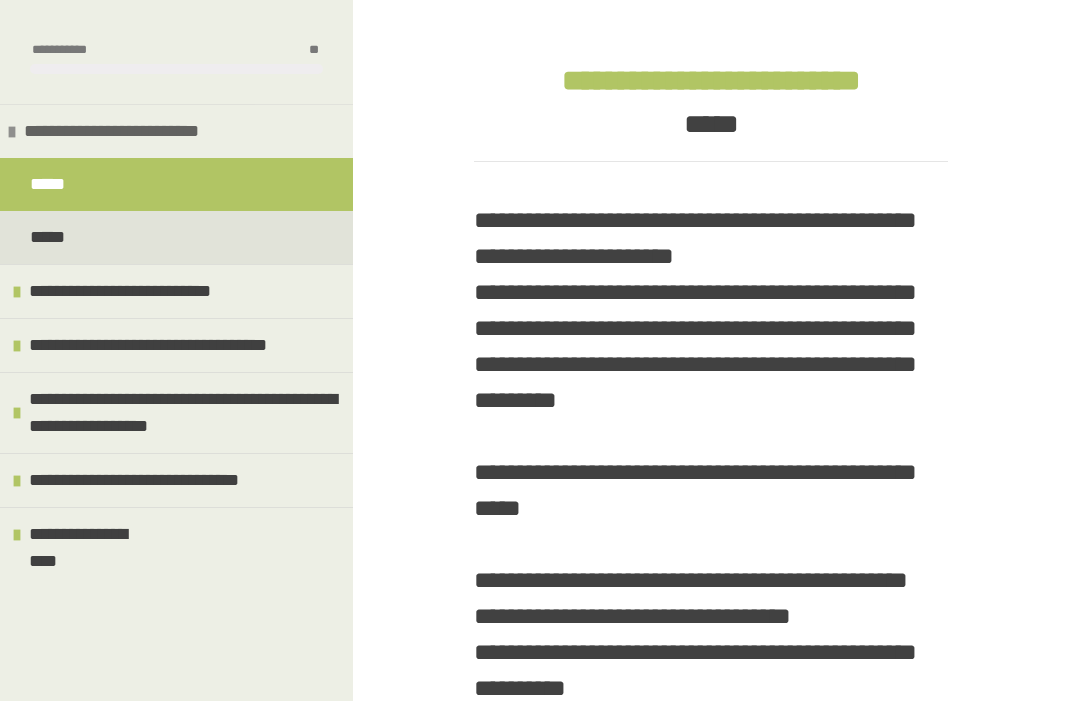 click at bounding box center (12, 132) 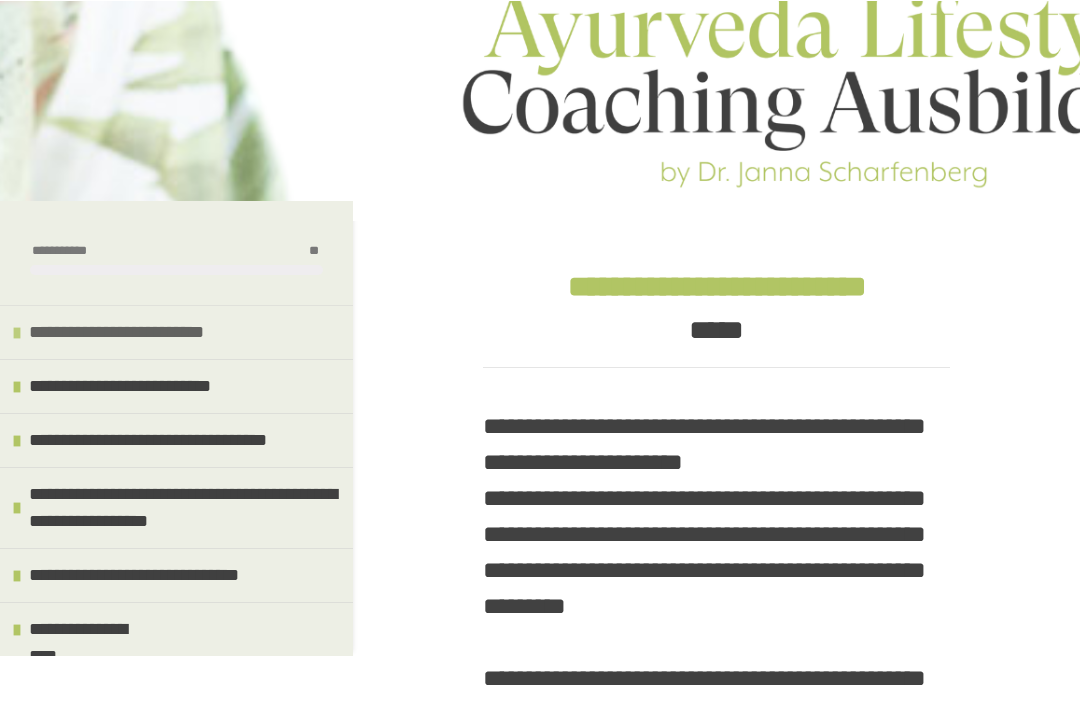 scroll, scrollTop: 59, scrollLeft: 0, axis: vertical 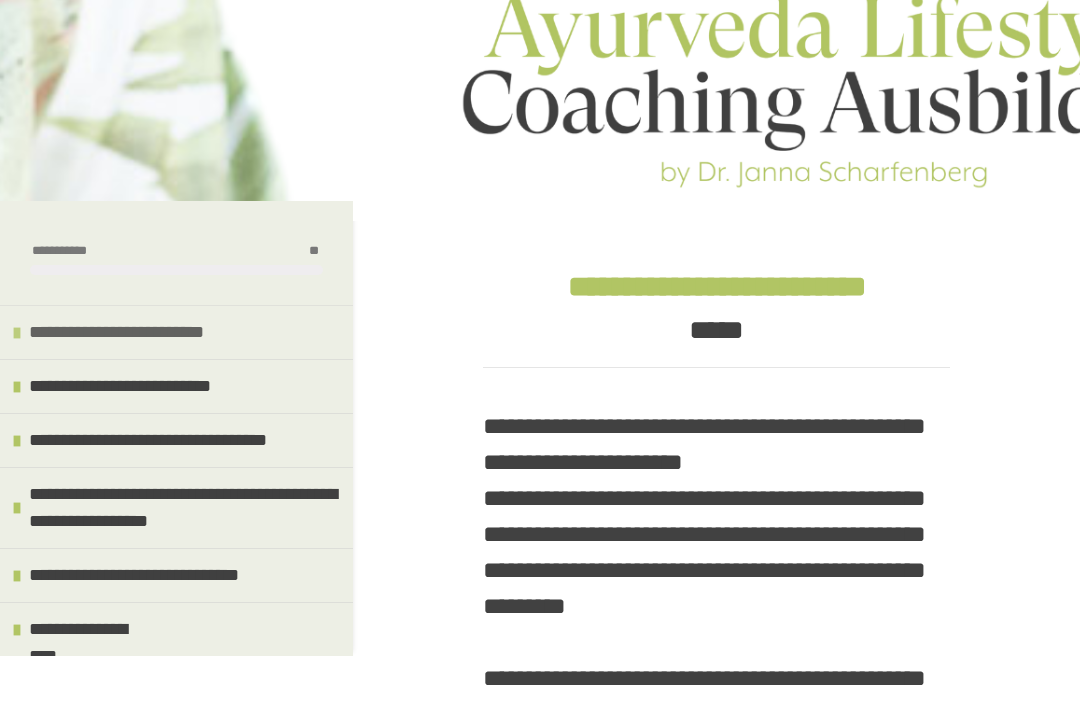 click on "**********" at bounding box center [123, 332] 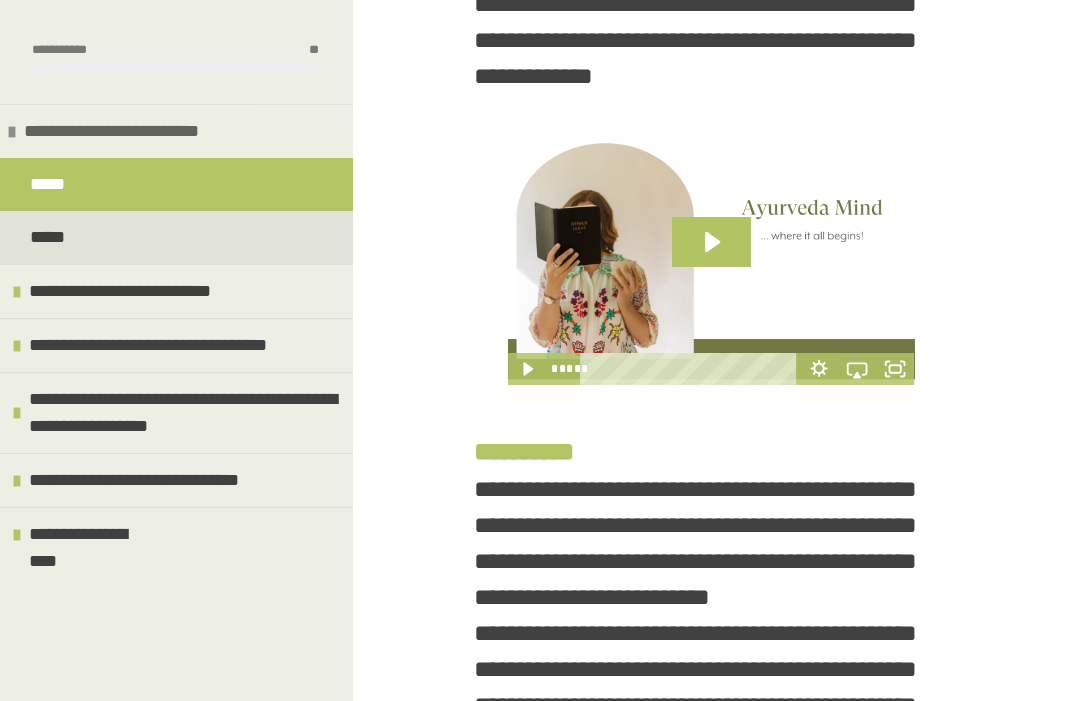 scroll, scrollTop: 1669, scrollLeft: 0, axis: vertical 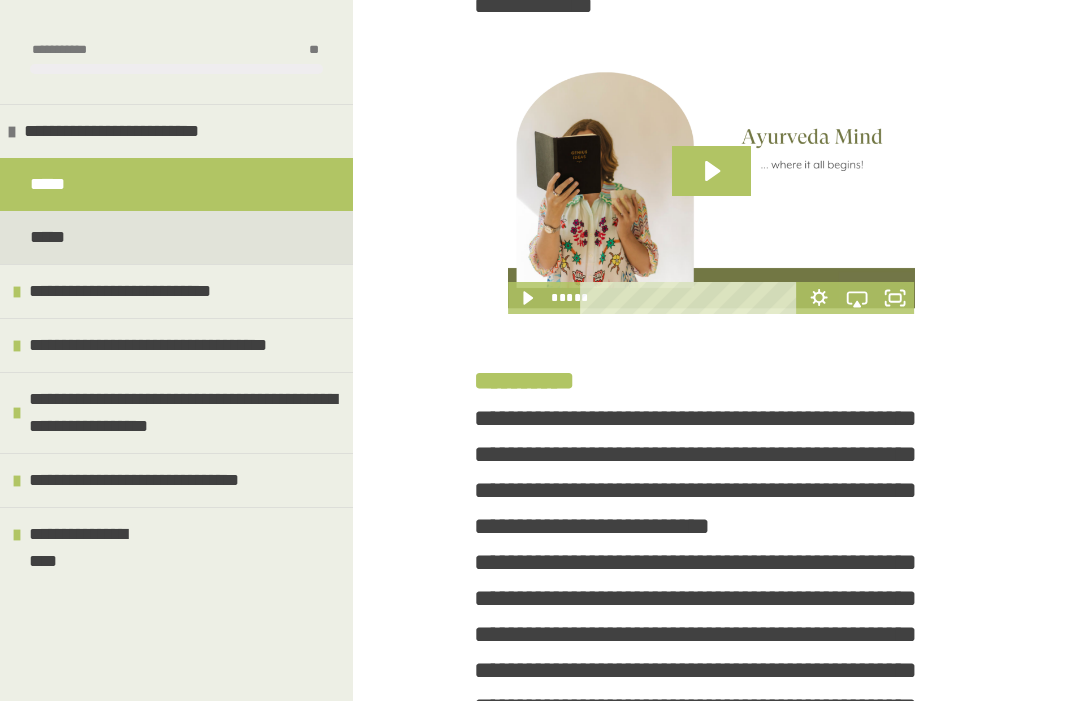 click 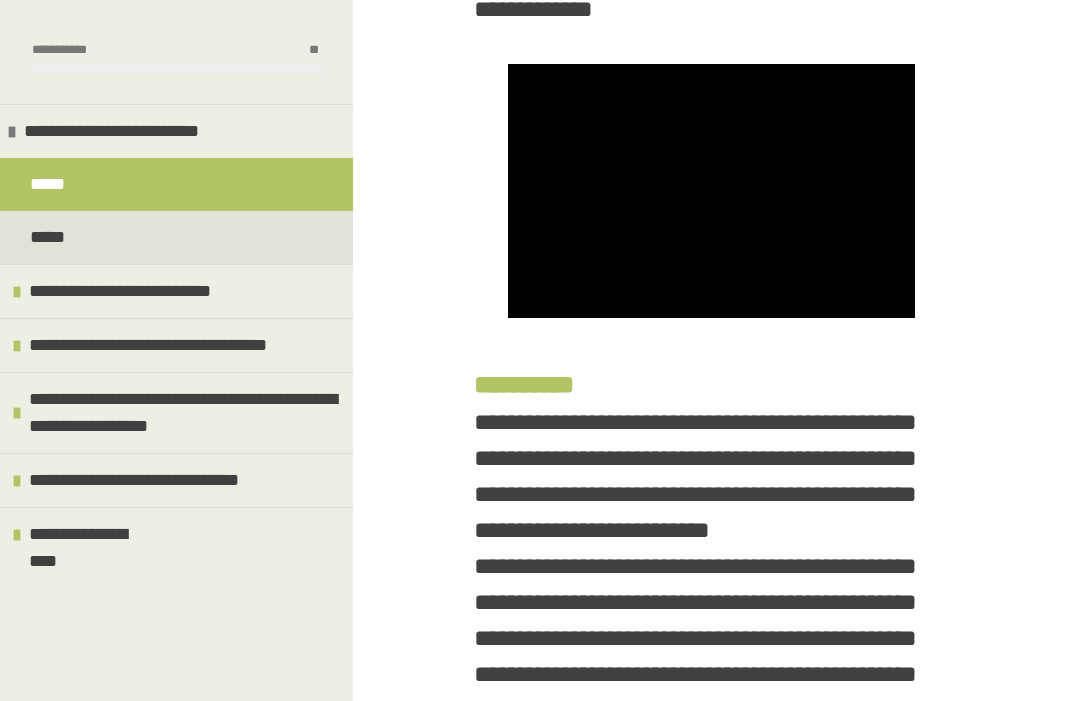 scroll, scrollTop: 1664, scrollLeft: 0, axis: vertical 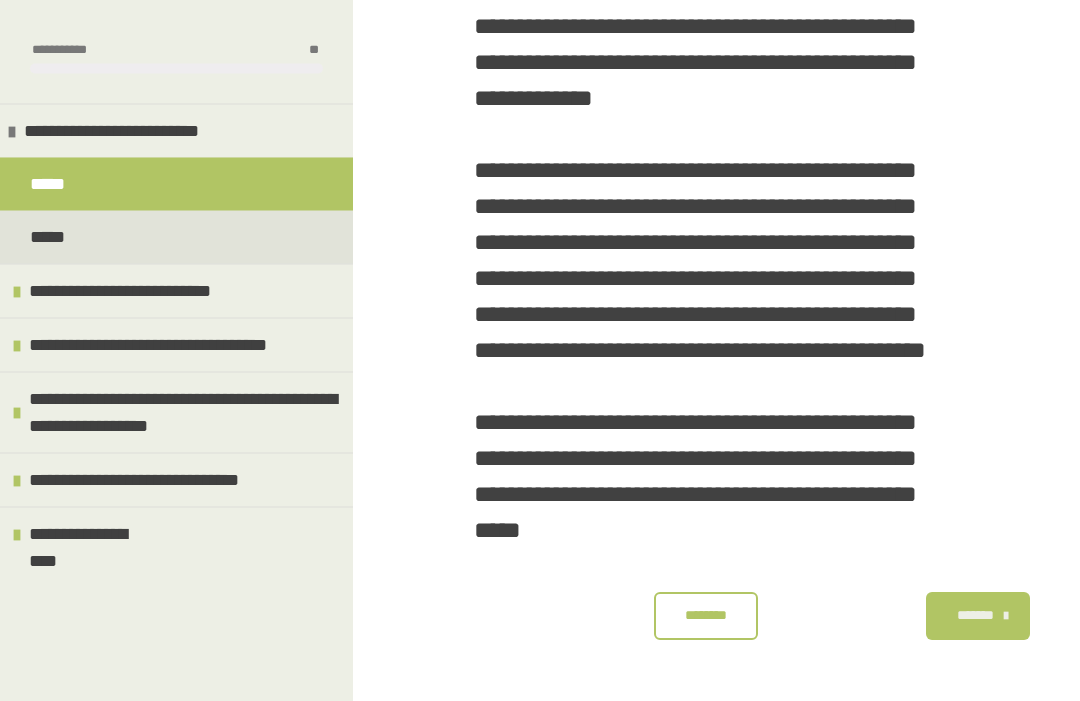 click on "********" at bounding box center [706, 617] 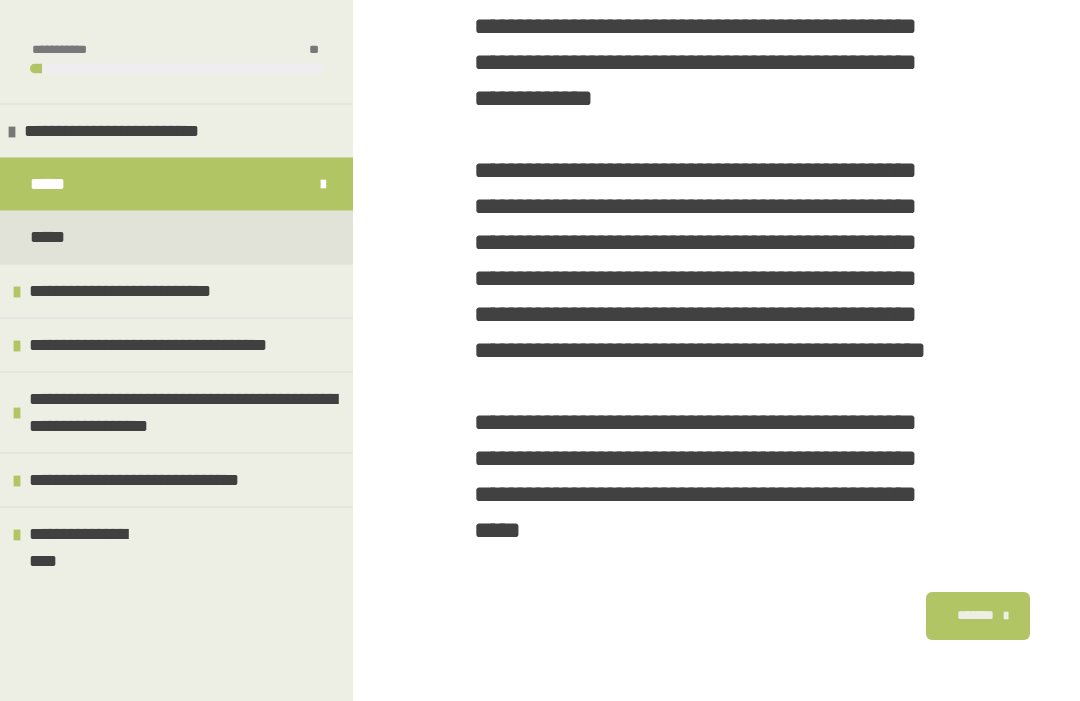 scroll, scrollTop: 2389, scrollLeft: 0, axis: vertical 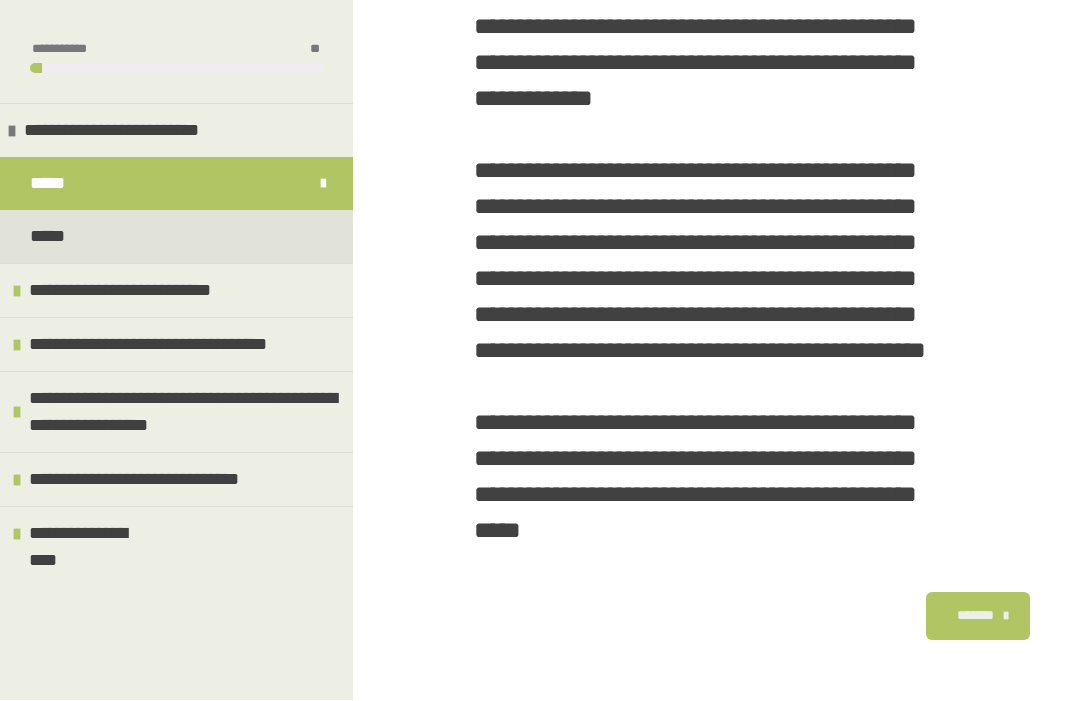 click at bounding box center [1006, 617] 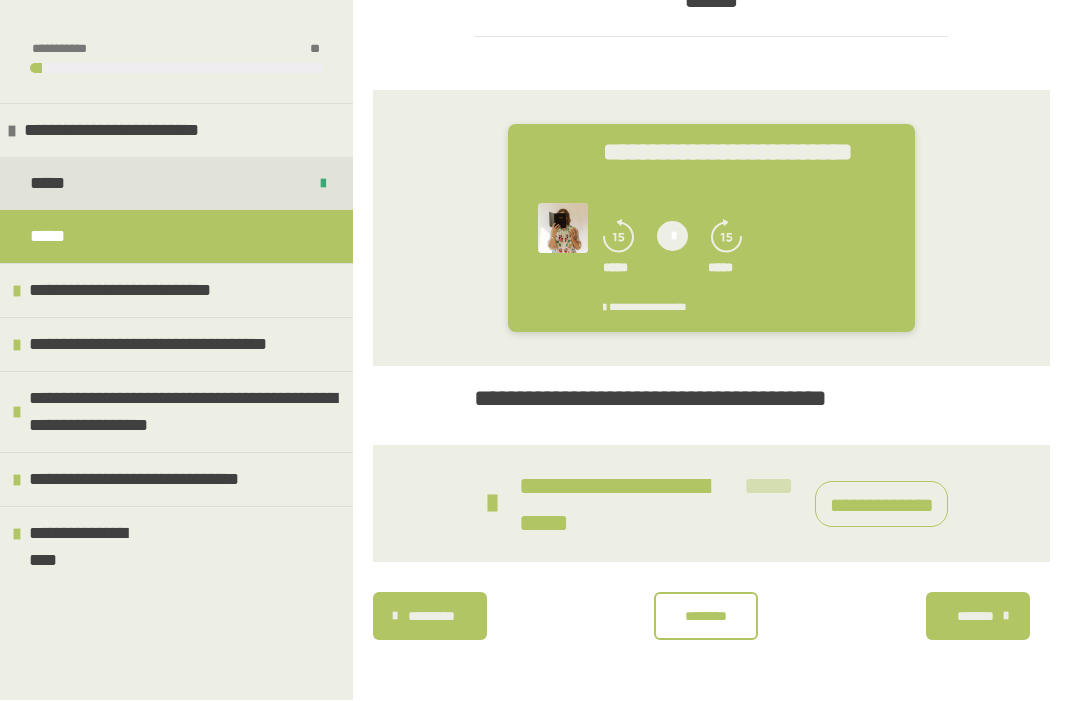 scroll, scrollTop: 340, scrollLeft: 0, axis: vertical 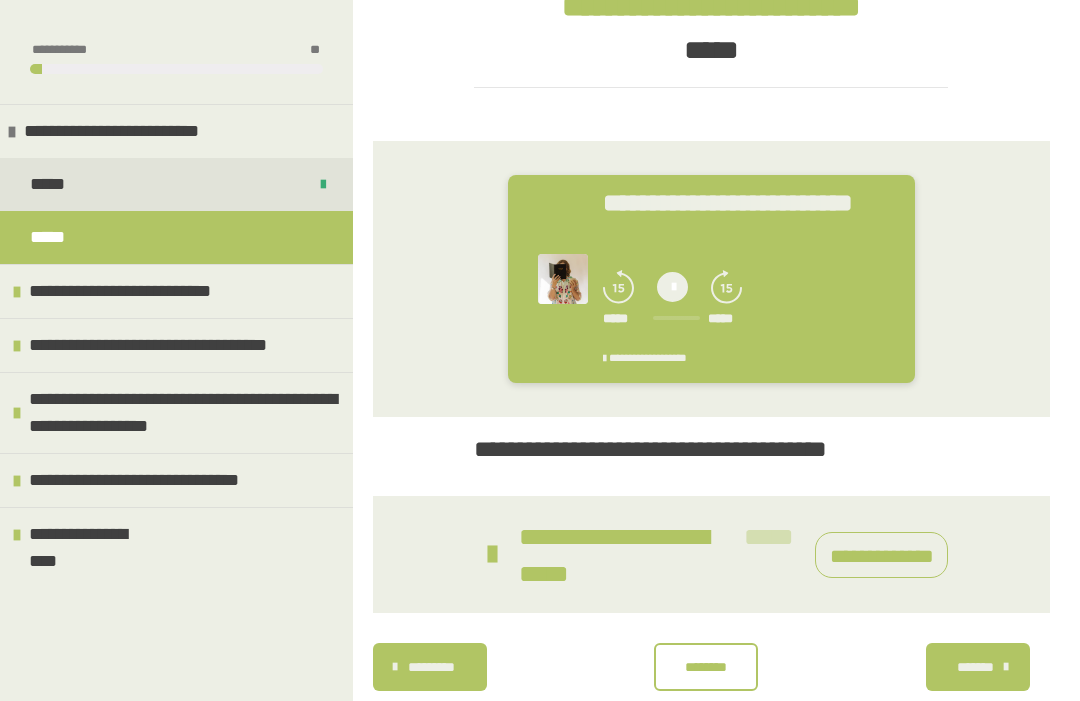 click on "*******" at bounding box center [975, 667] 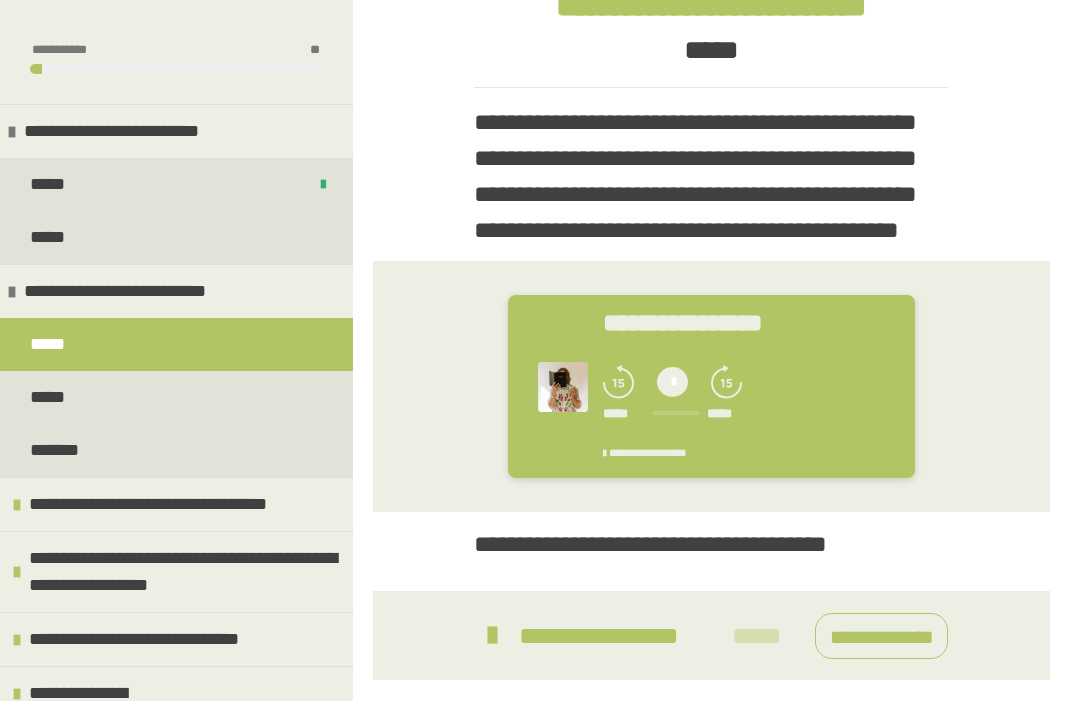 click on "*****" at bounding box center (176, 397) 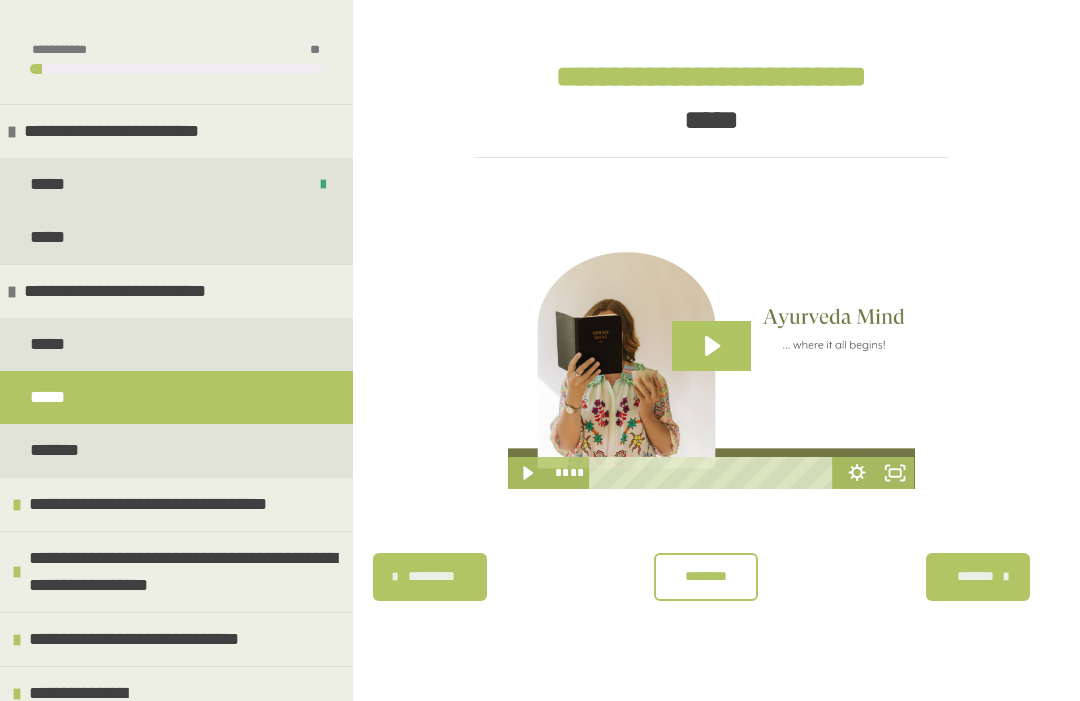 click 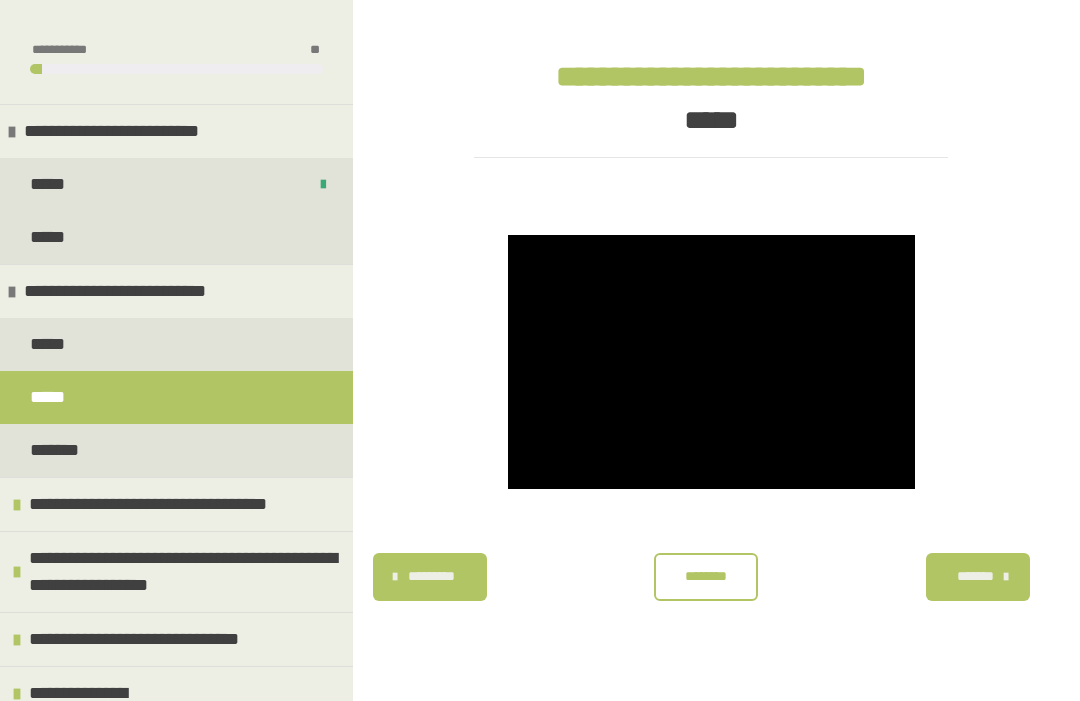 click at bounding box center (711, 362) 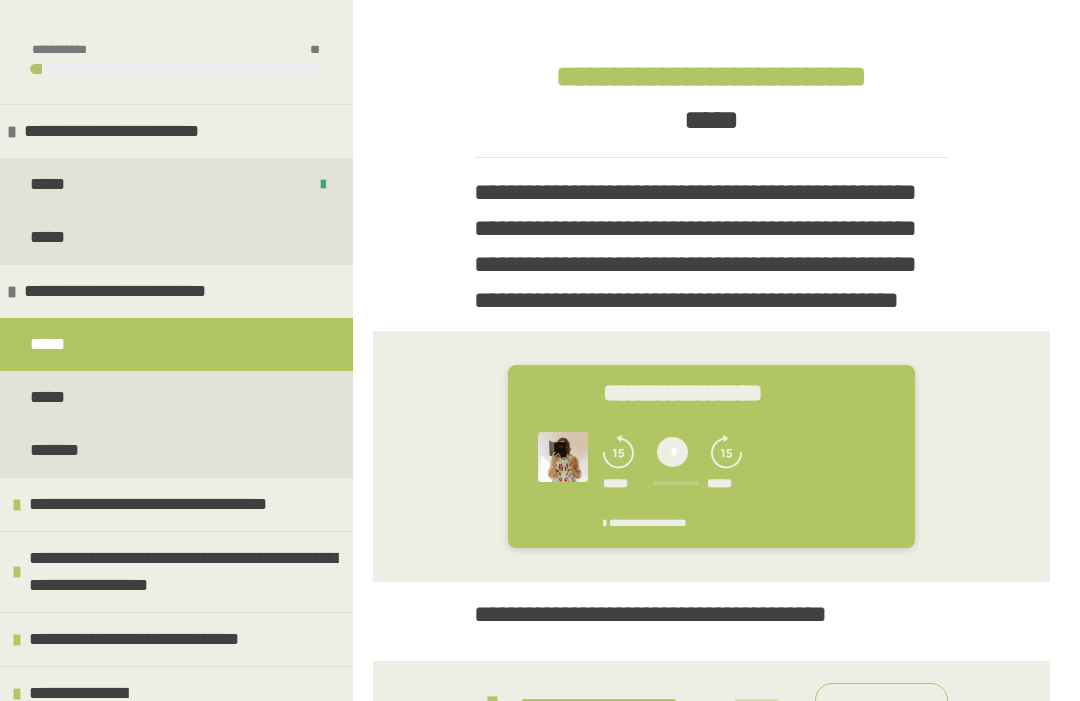 click on "*****" at bounding box center [176, 237] 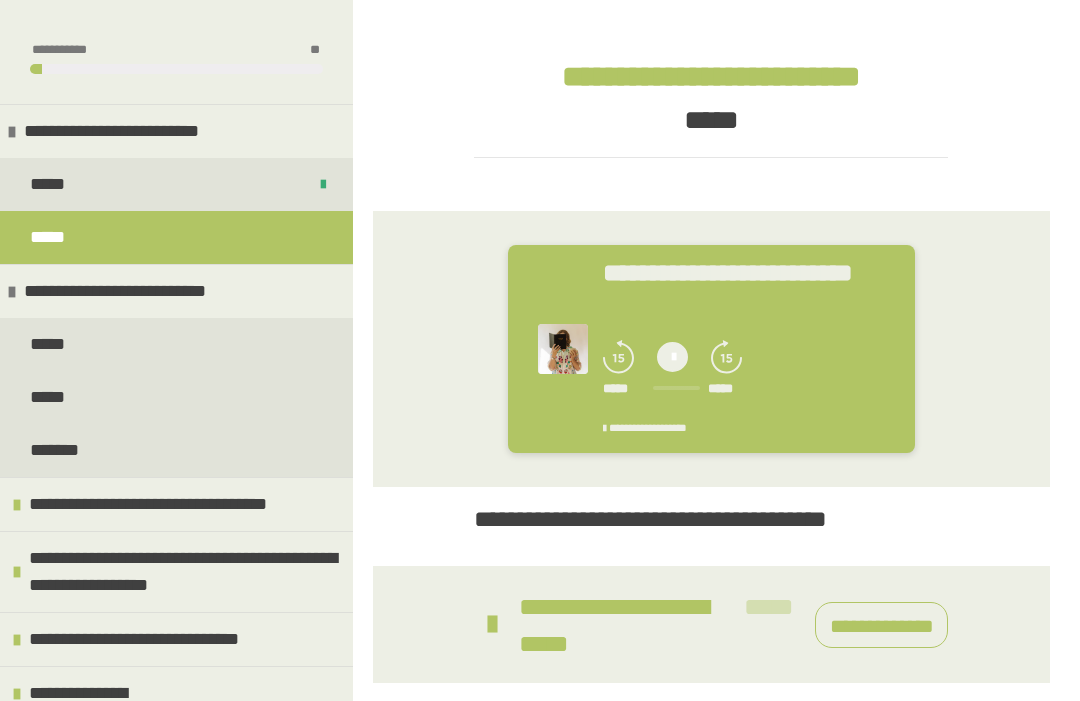 click at bounding box center (672, 357) 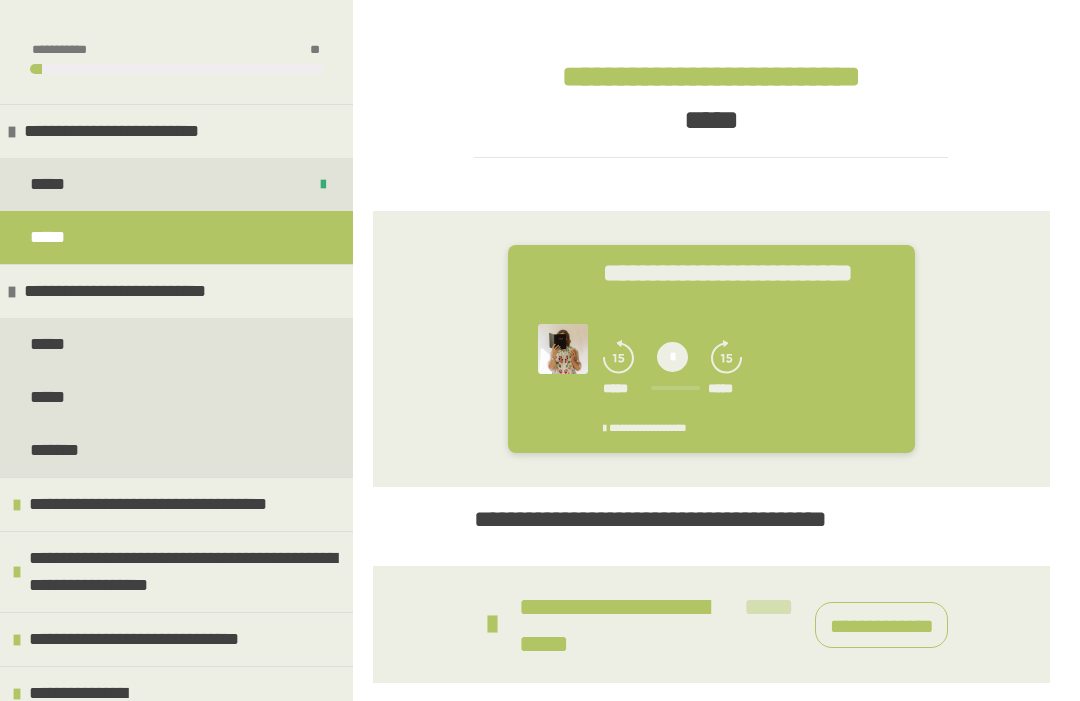 click at bounding box center (672, 357) 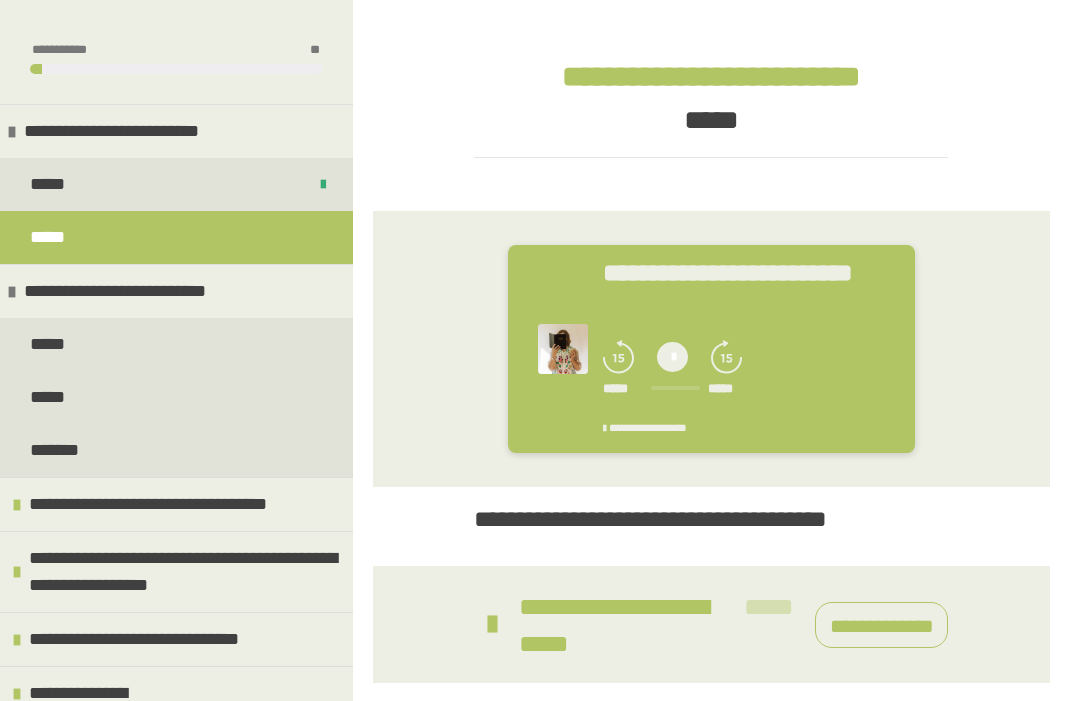 click at bounding box center [672, 357] 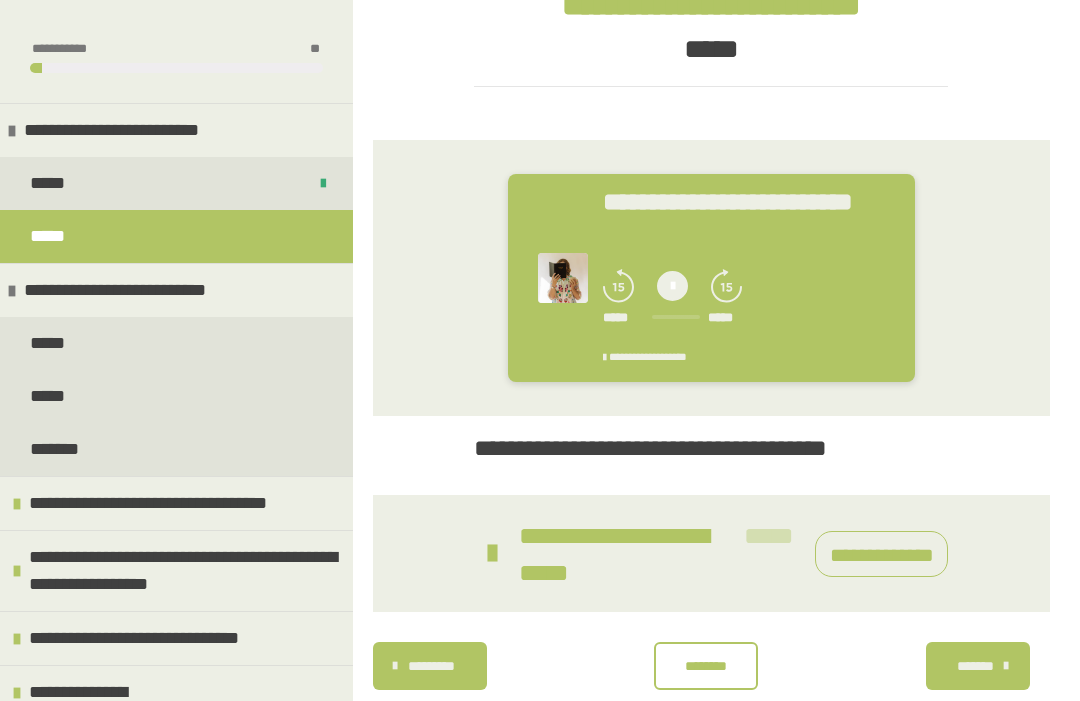 scroll, scrollTop: 340, scrollLeft: 0, axis: vertical 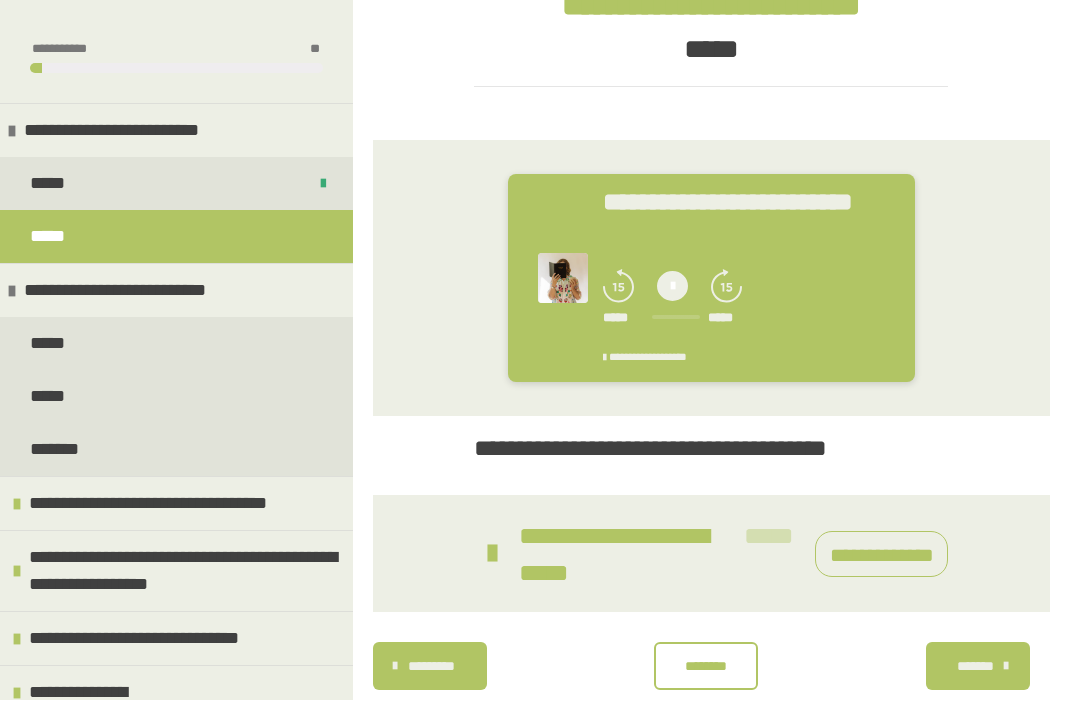 click 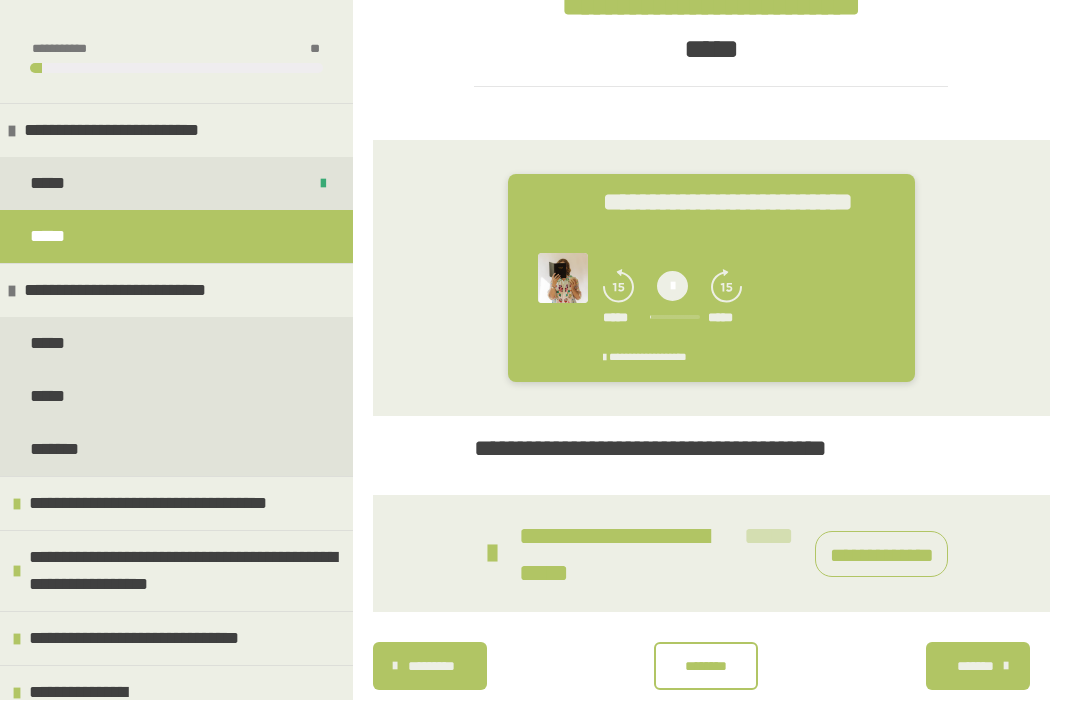 click 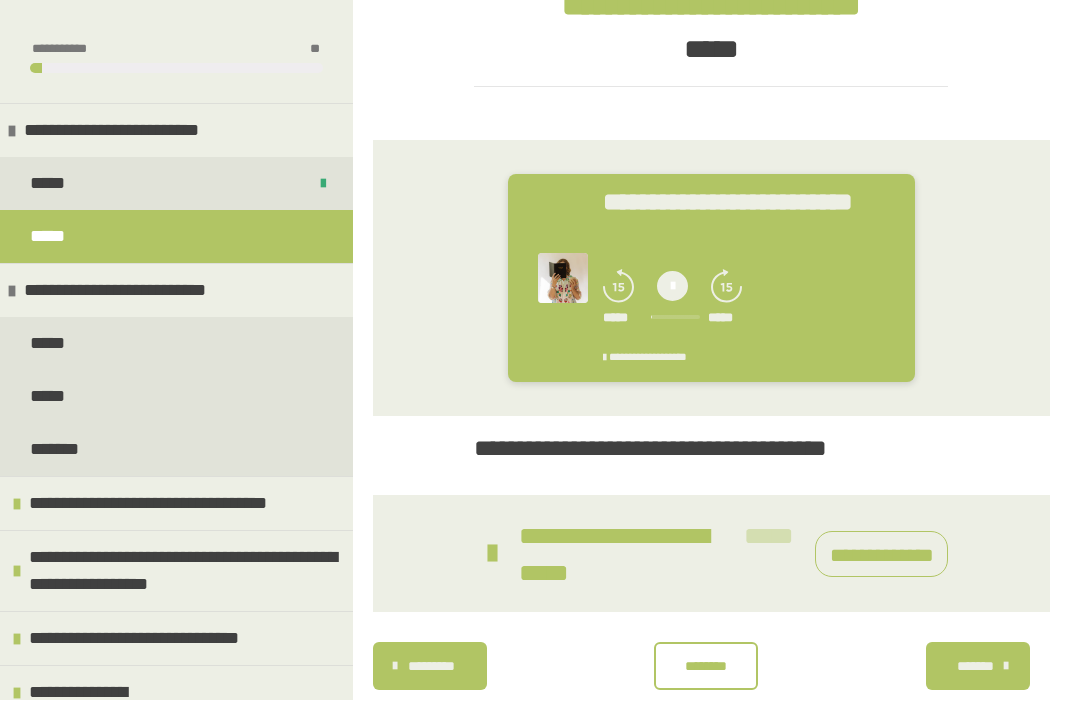click 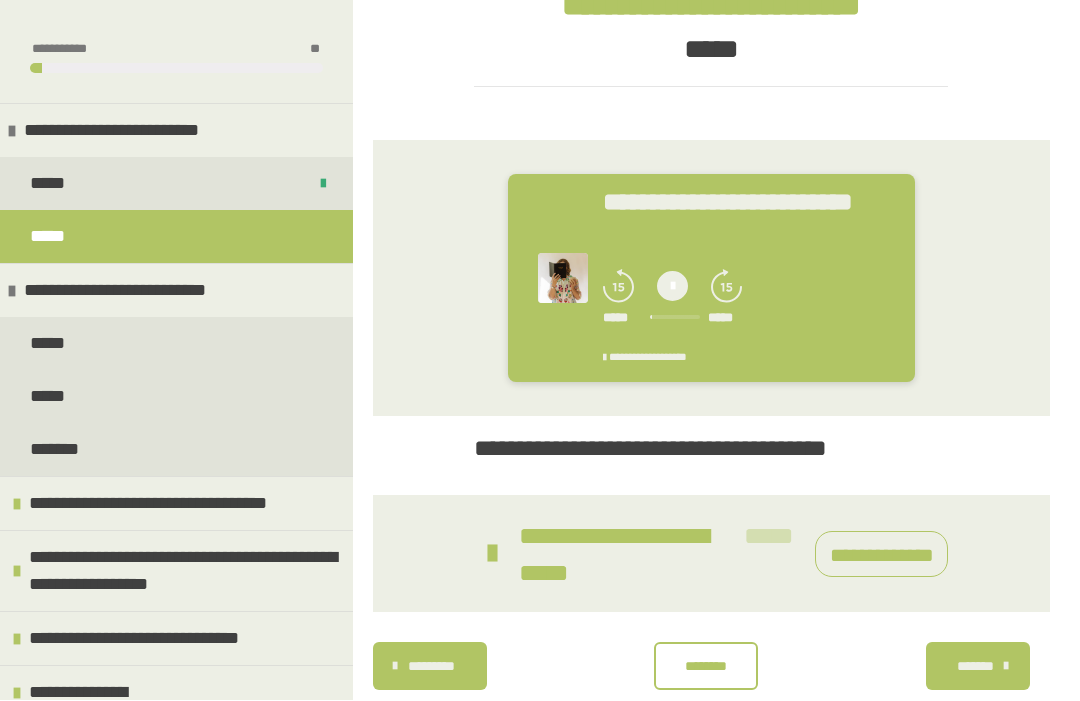 click 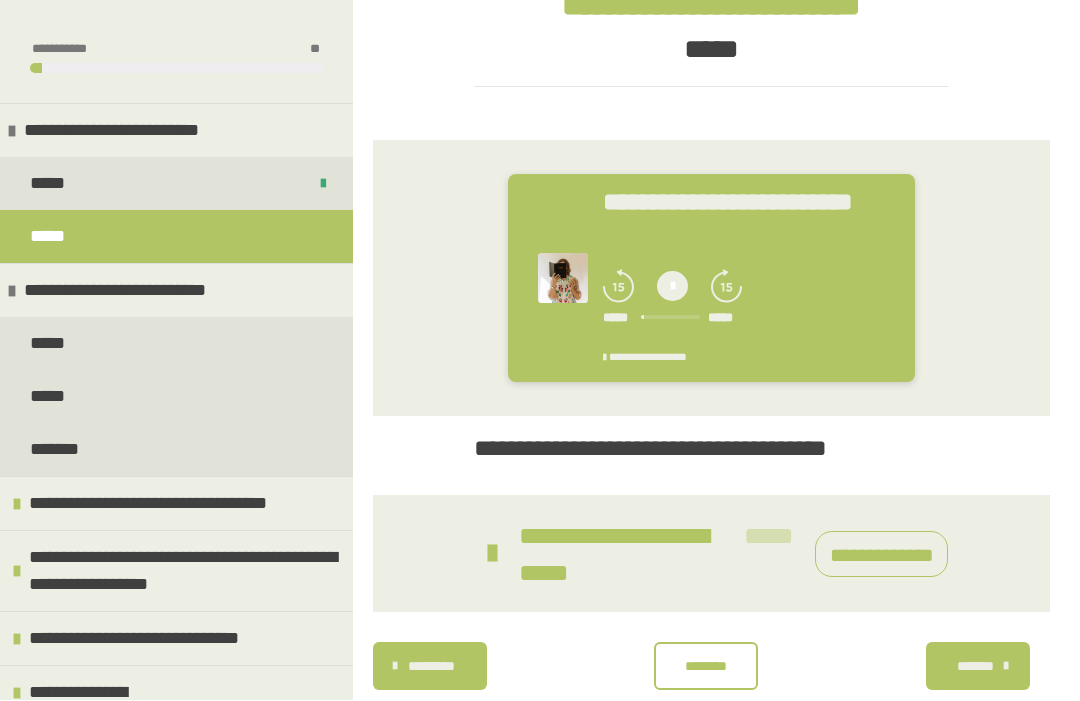 click 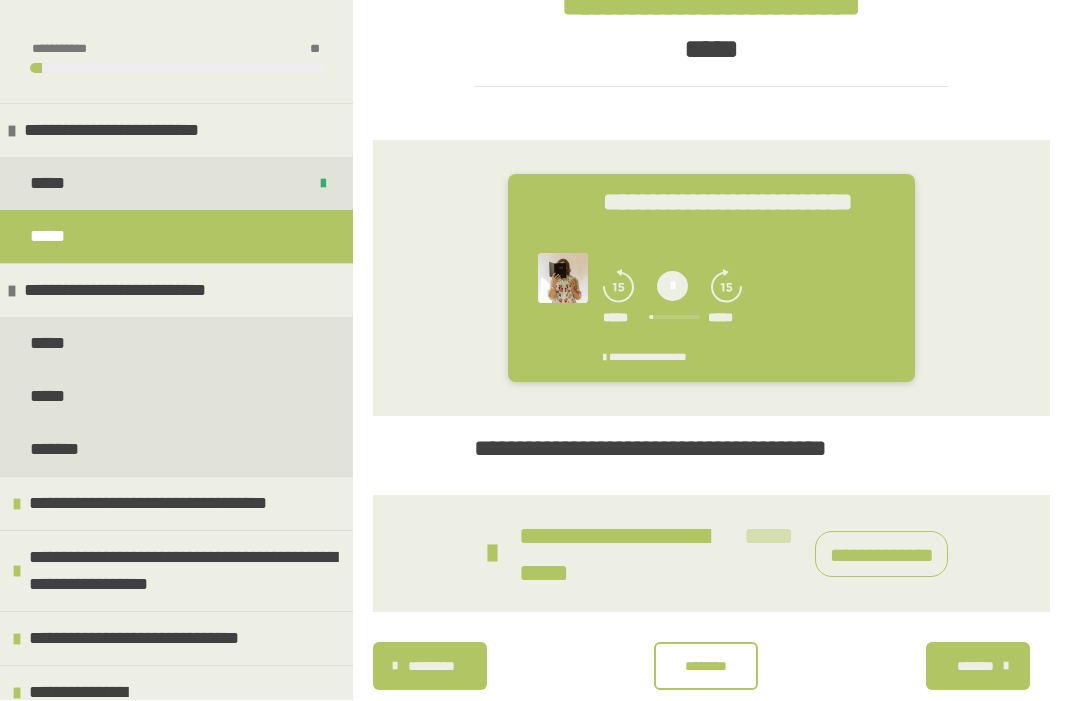click on "********" at bounding box center (706, 667) 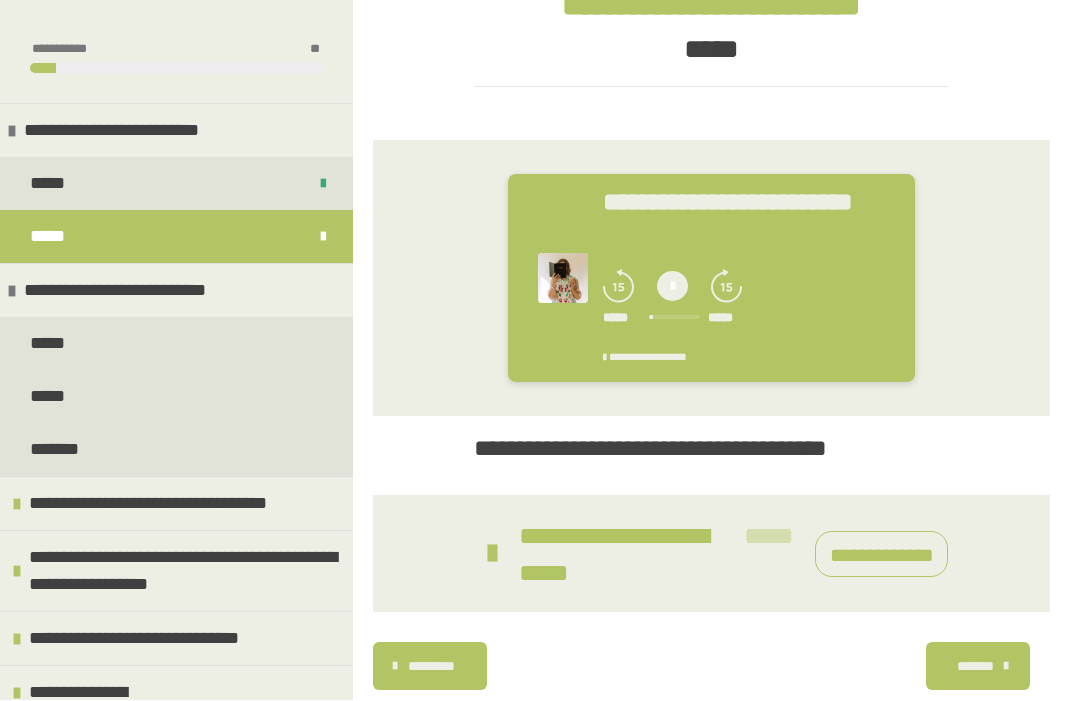 click on "*******" at bounding box center (975, 667) 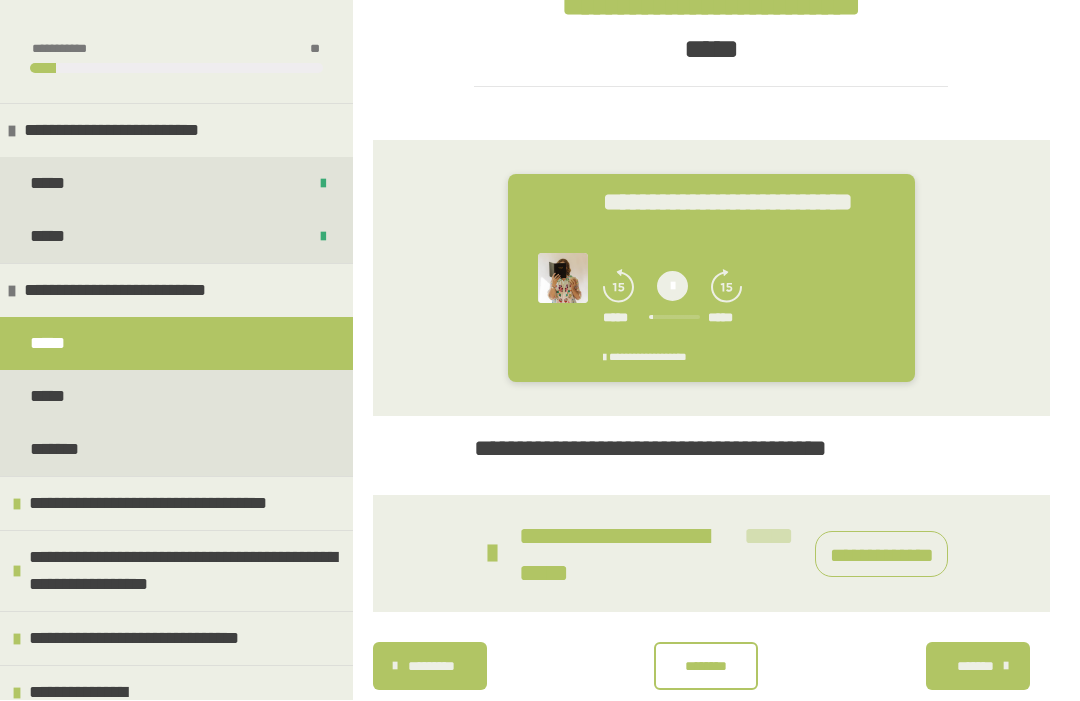 scroll, scrollTop: 341, scrollLeft: 0, axis: vertical 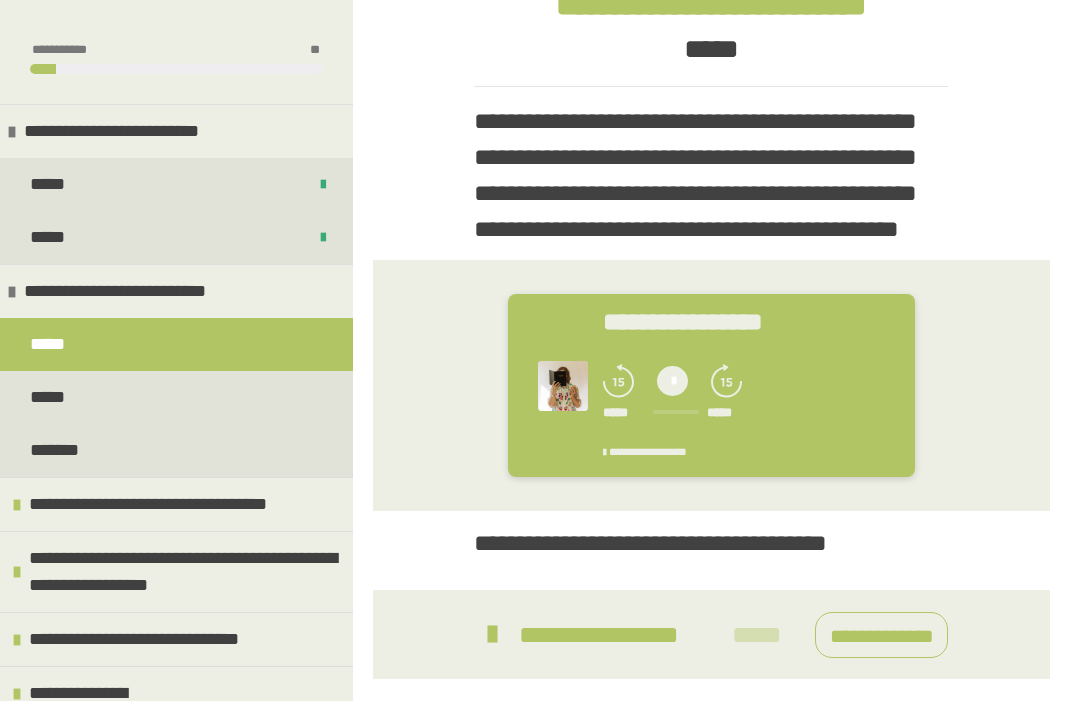 click at bounding box center (672, 381) 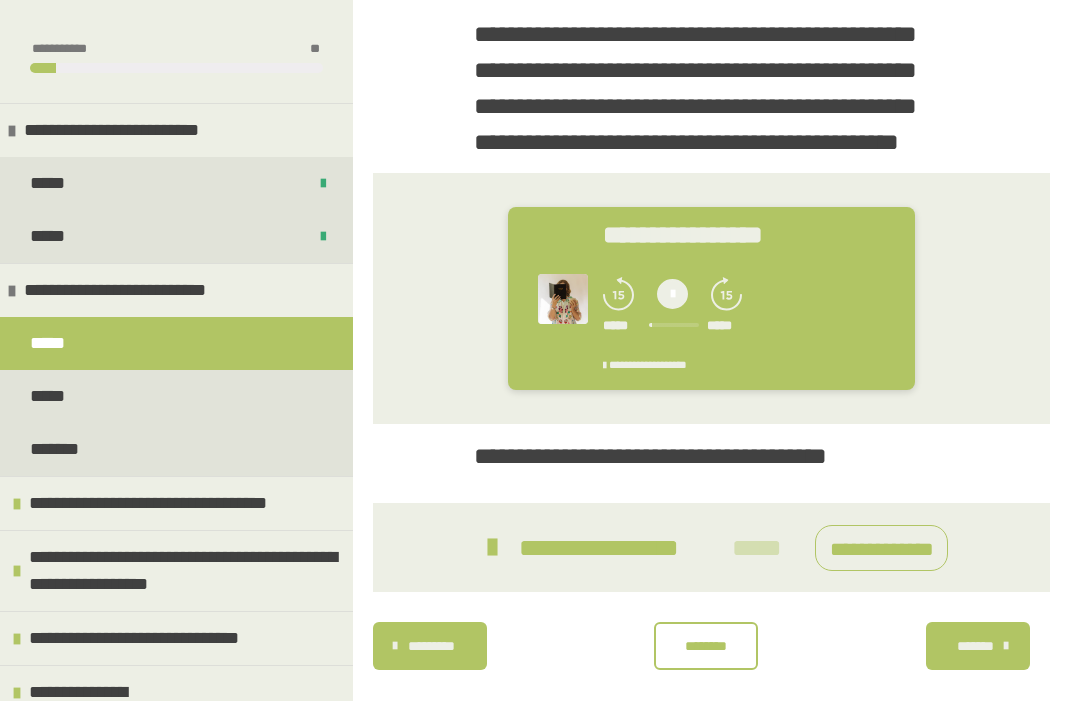 scroll, scrollTop: 427, scrollLeft: 0, axis: vertical 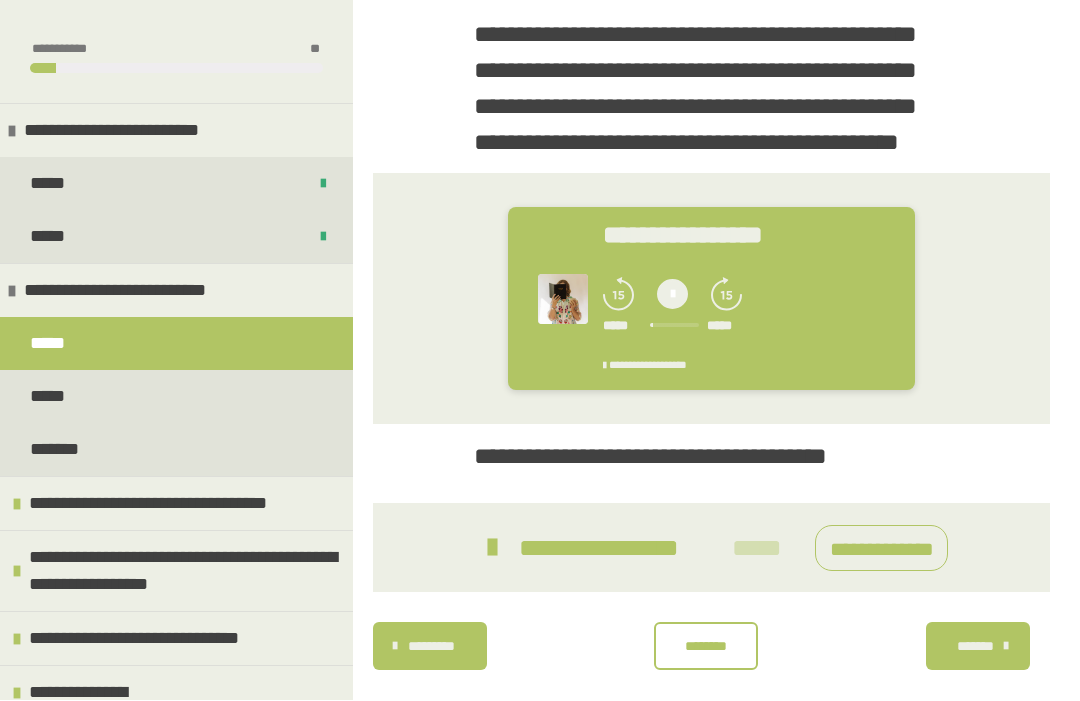 click on "*******" at bounding box center [975, 647] 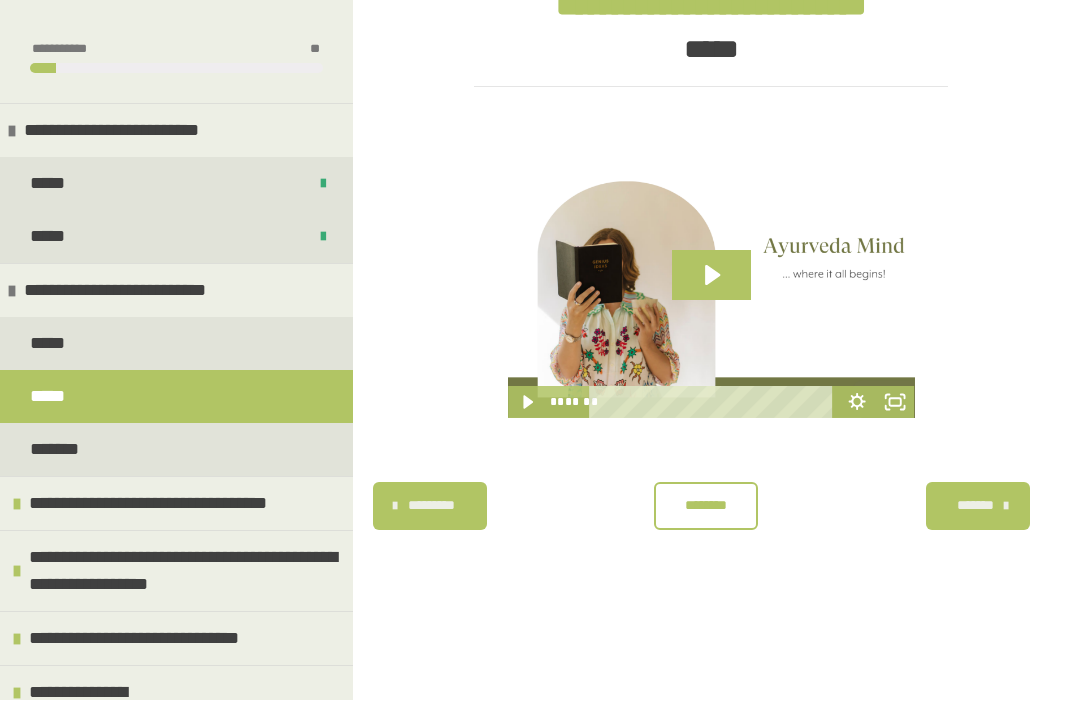 scroll, scrollTop: 340, scrollLeft: 0, axis: vertical 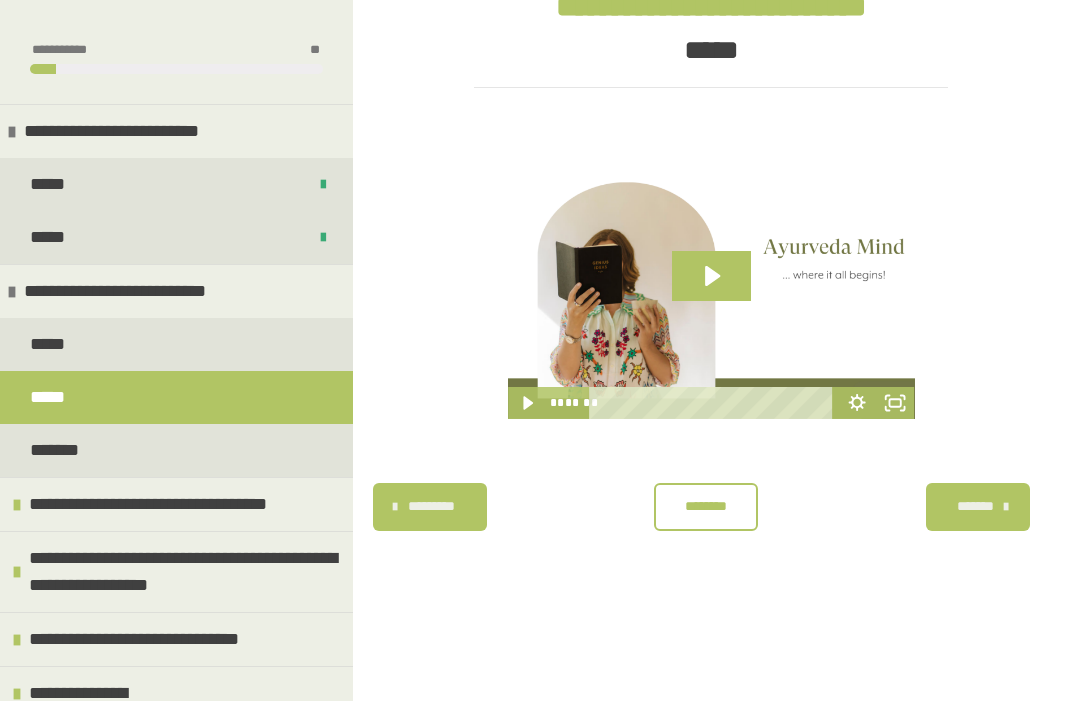click 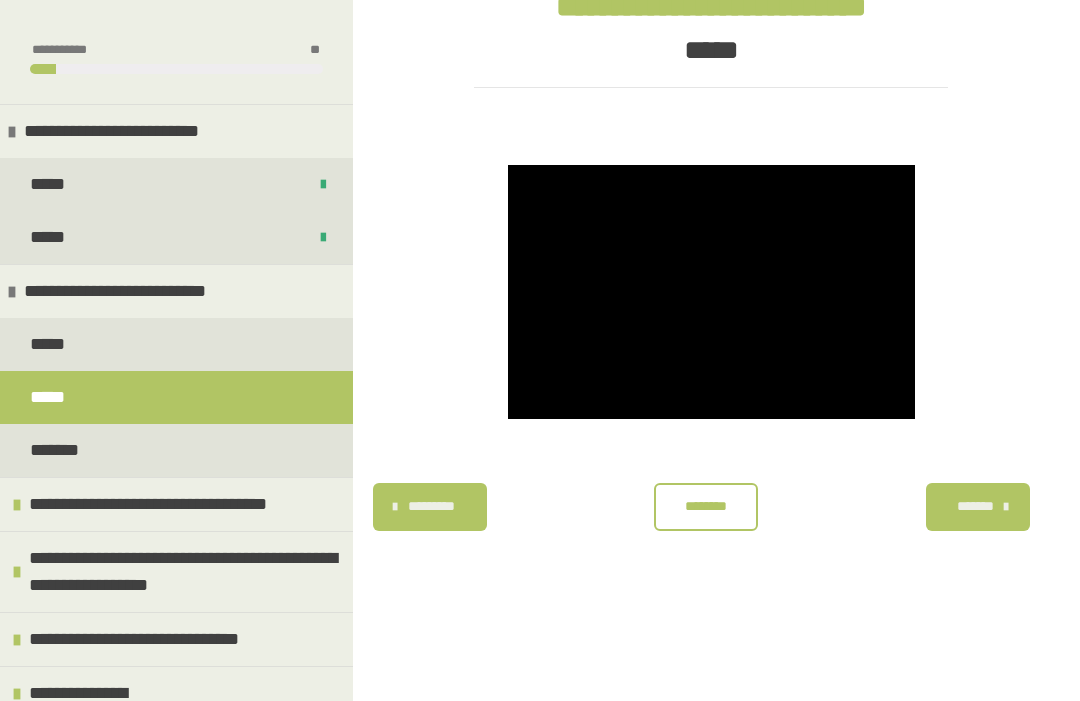 click at bounding box center [711, 292] 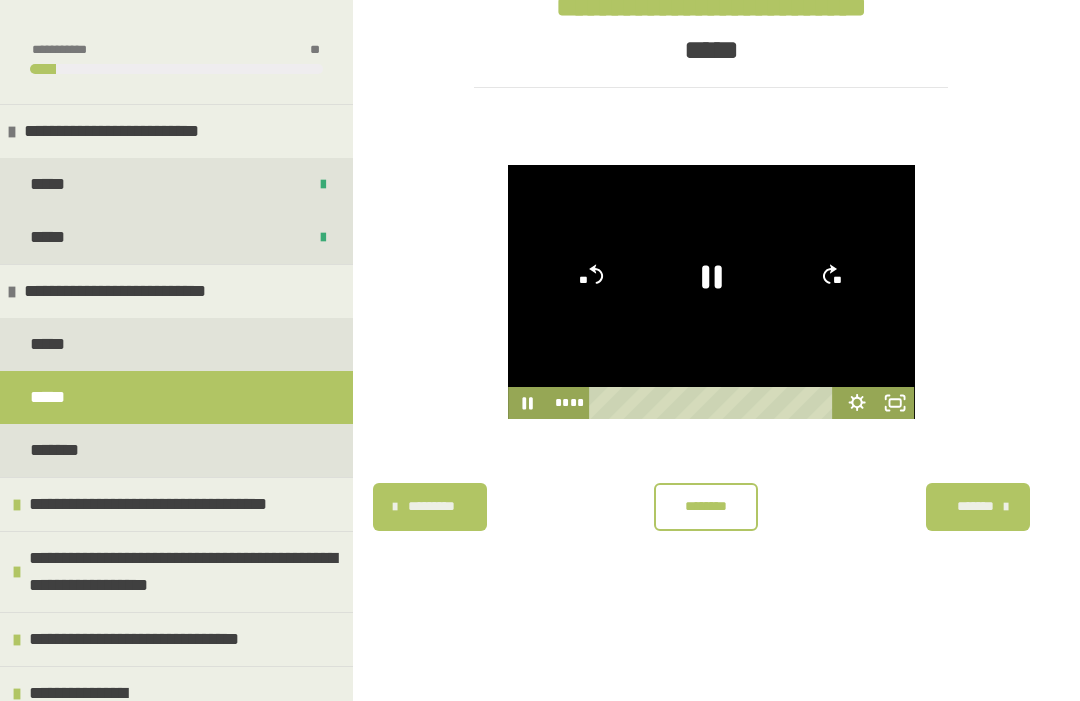 click 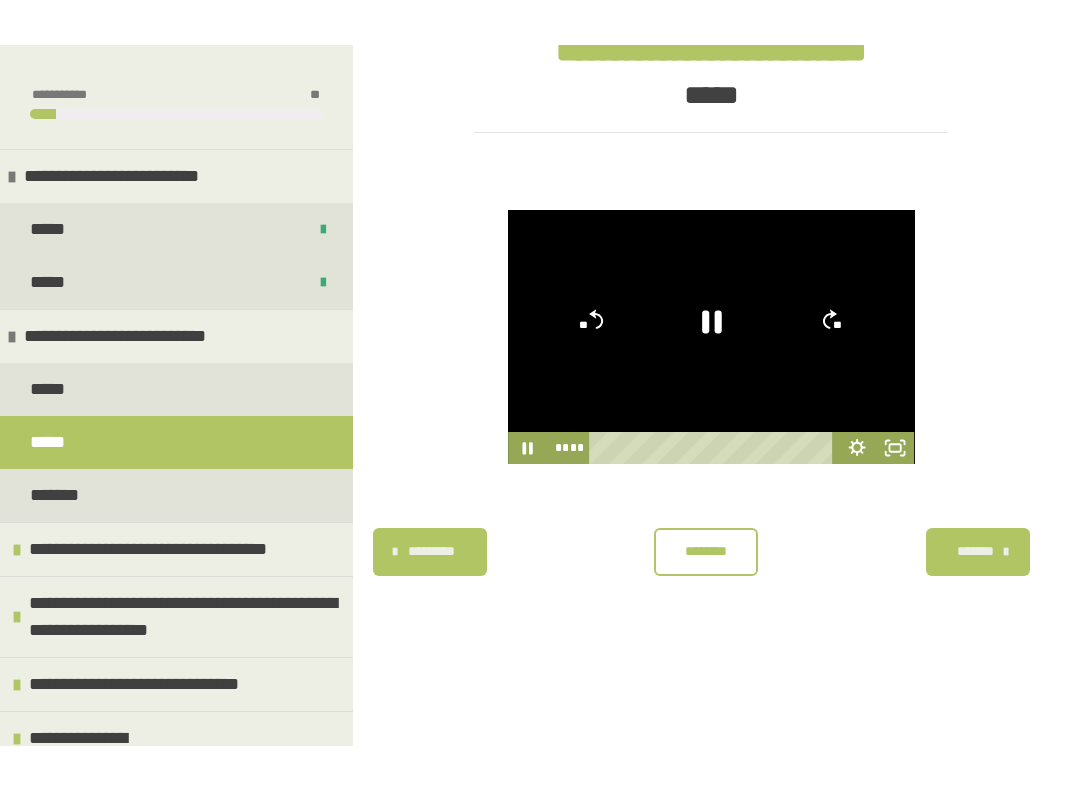 scroll, scrollTop: 20, scrollLeft: 0, axis: vertical 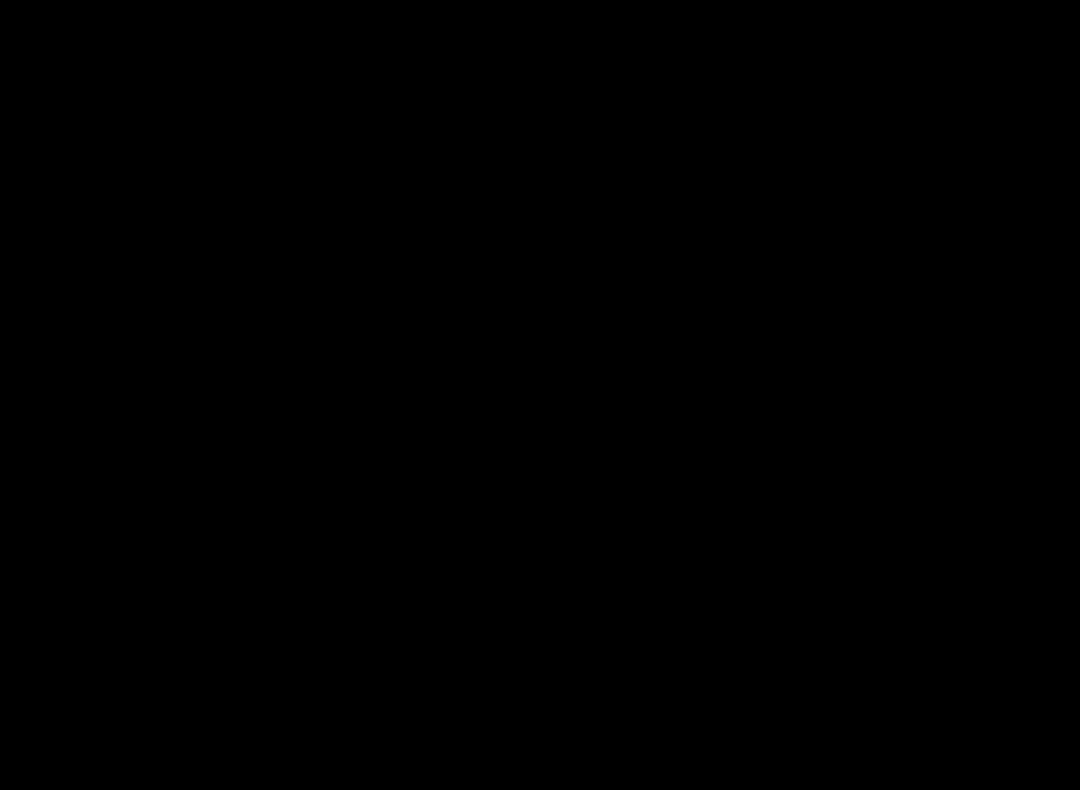 click at bounding box center (540, 395) 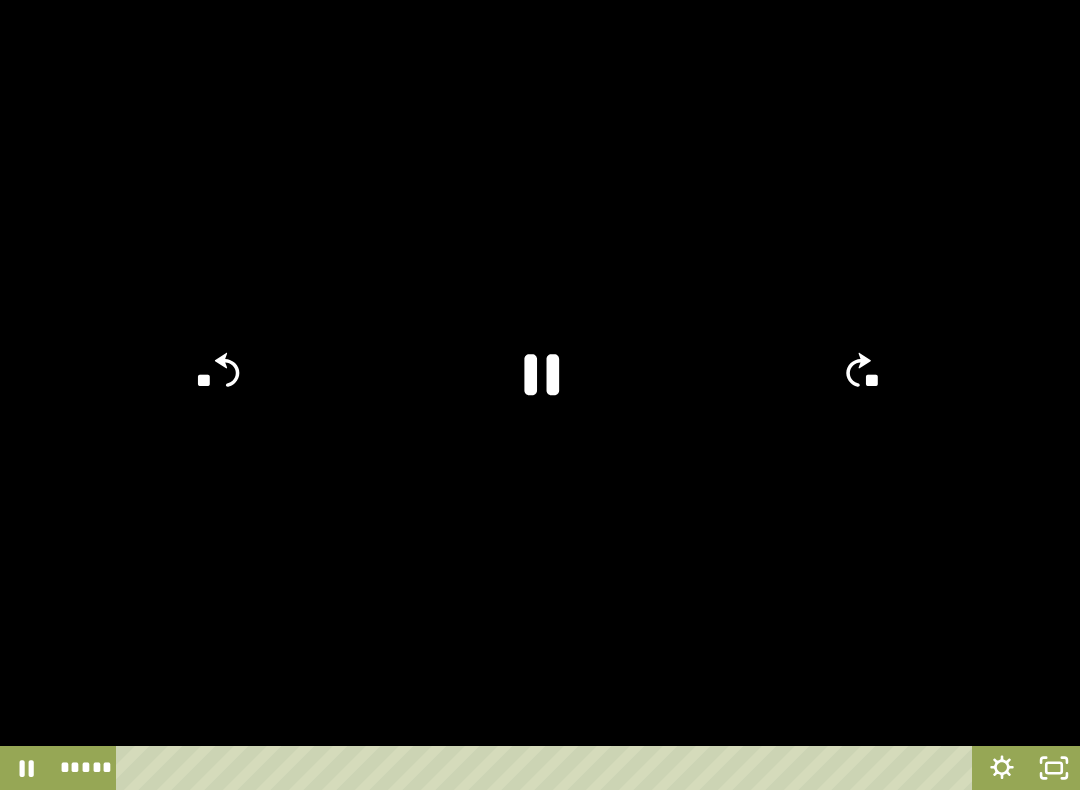 click 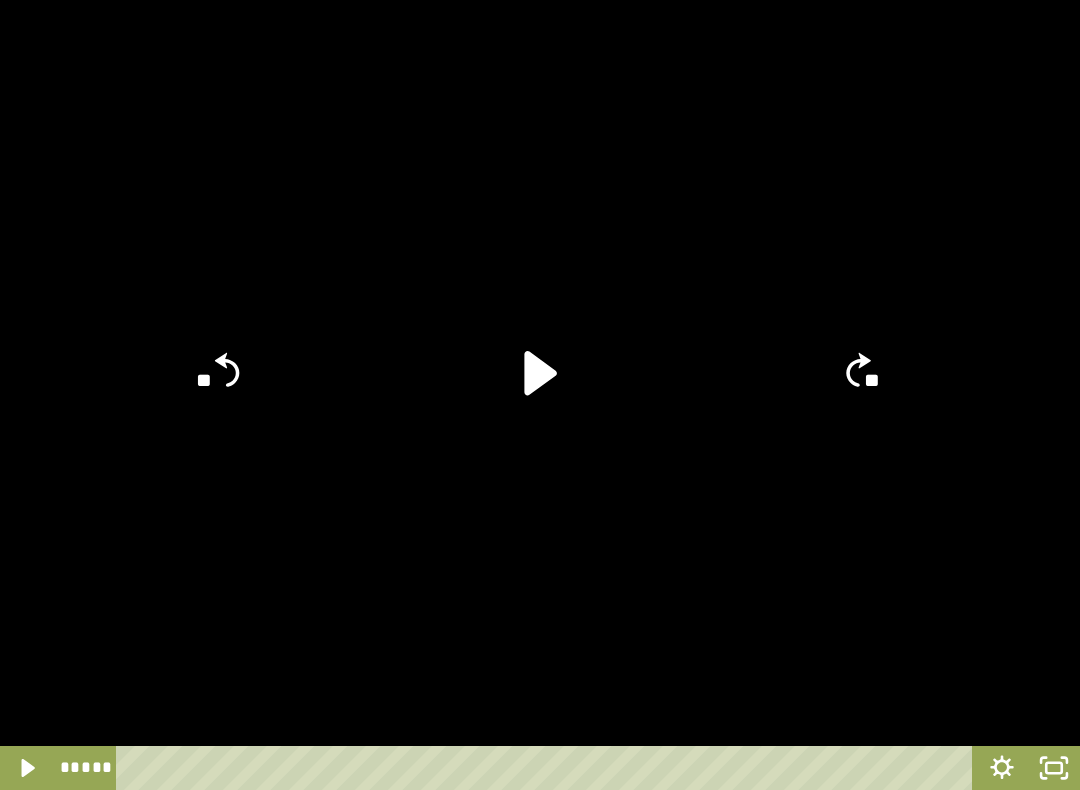 click 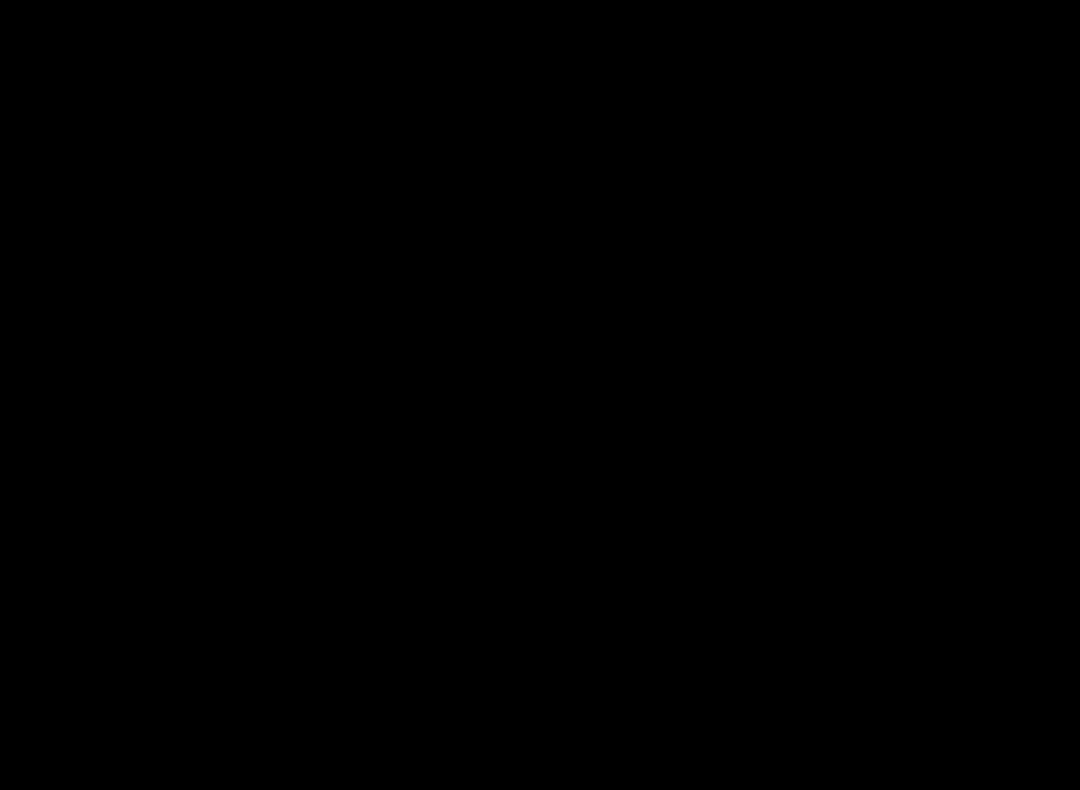 click at bounding box center [540, 395] 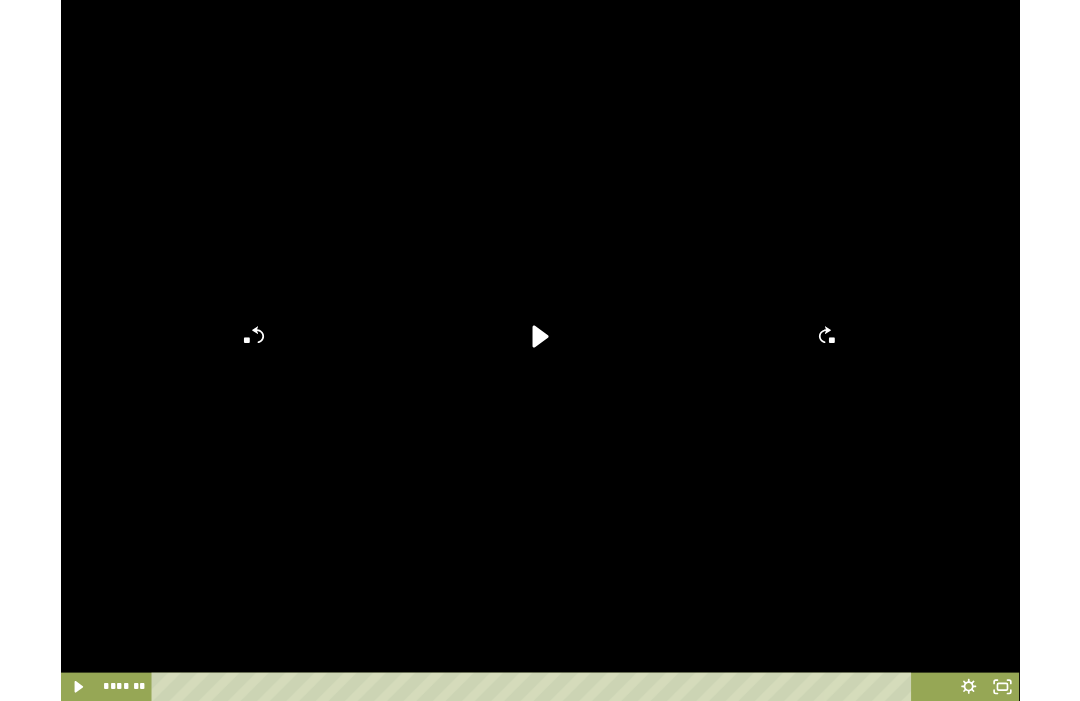scroll, scrollTop: 340, scrollLeft: 0, axis: vertical 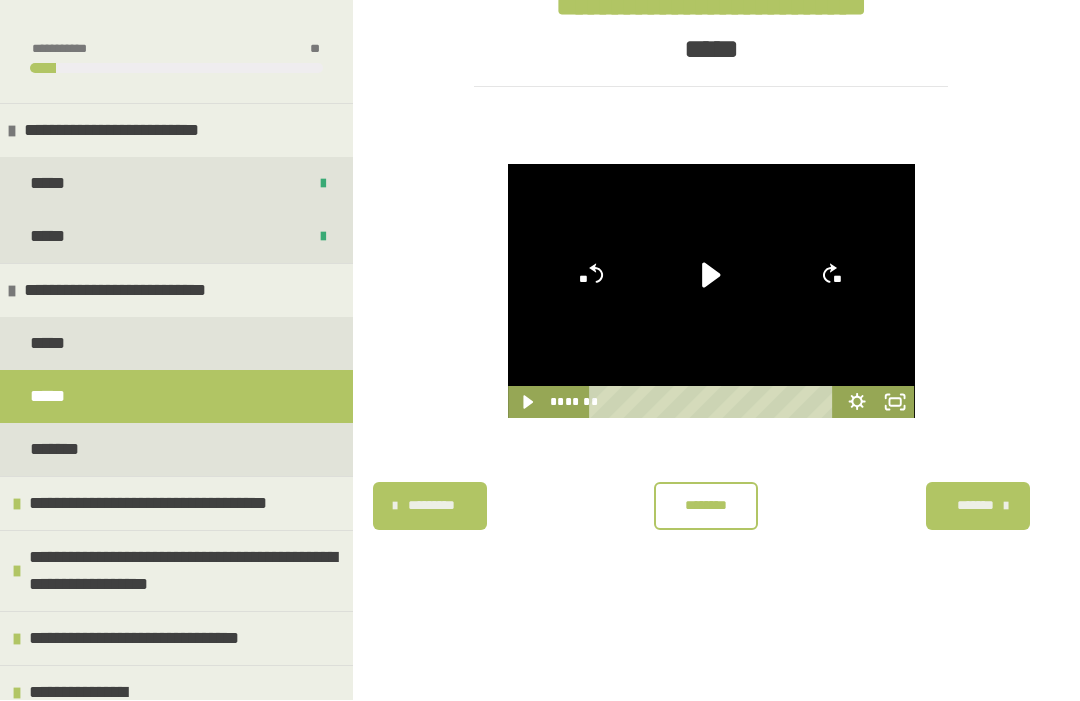 click on "*****" at bounding box center (176, 344) 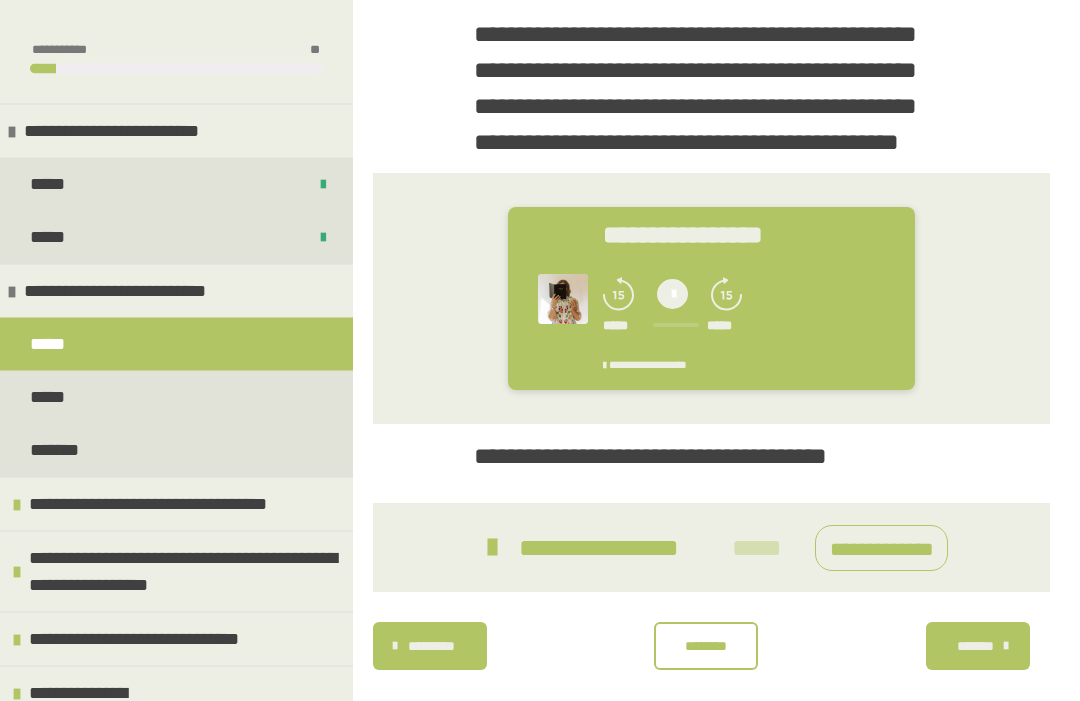 scroll, scrollTop: 427, scrollLeft: 0, axis: vertical 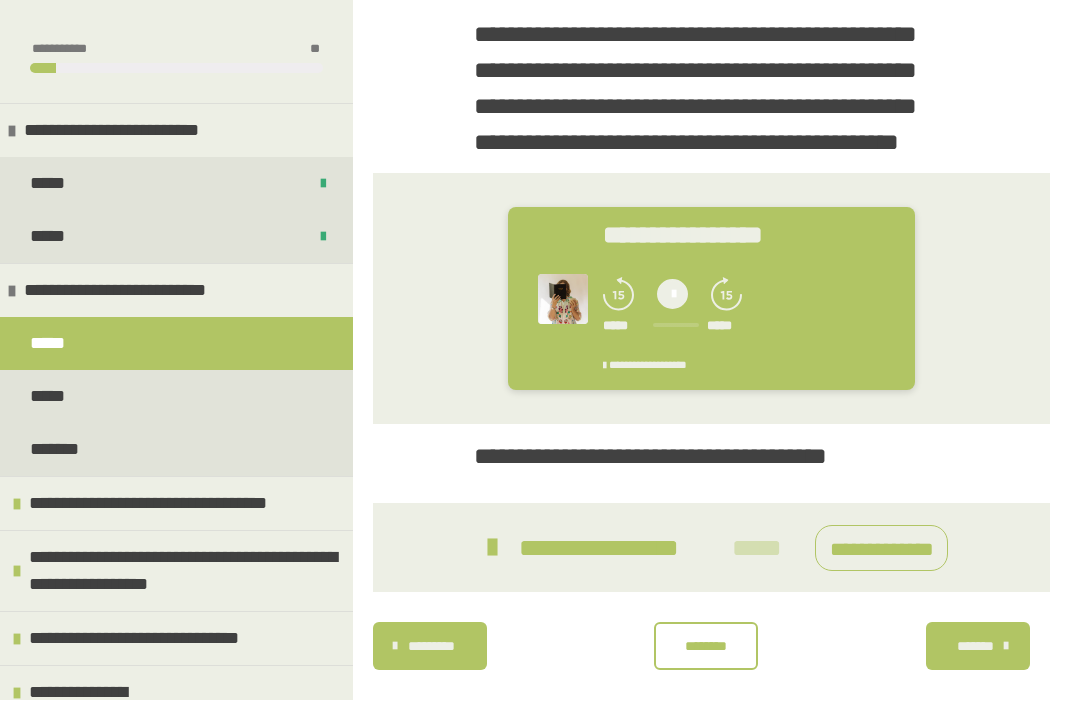 click on "**********" at bounding box center [94, 693] 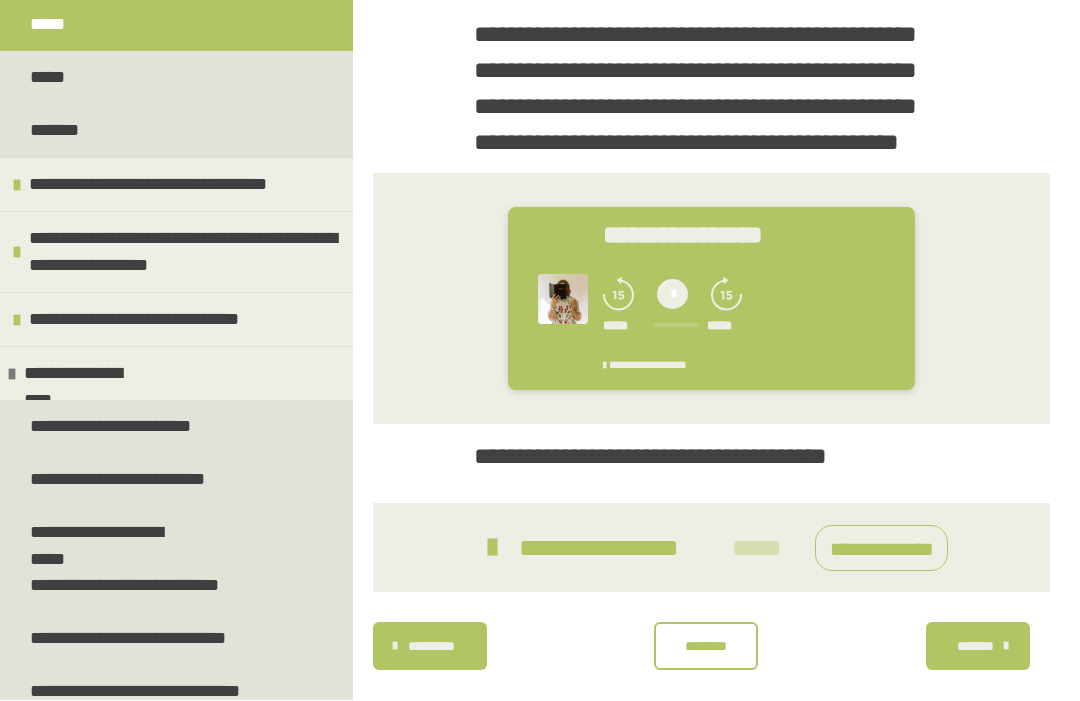 scroll, scrollTop: 318, scrollLeft: 0, axis: vertical 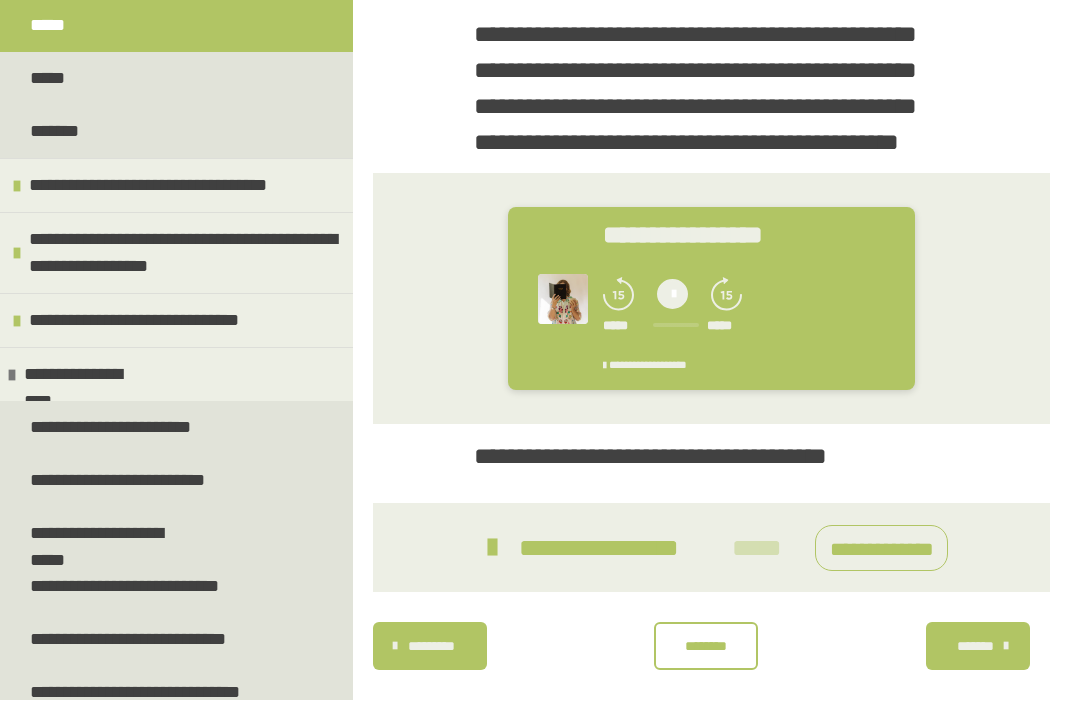 click on "**********" at bounding box center [128, 587] 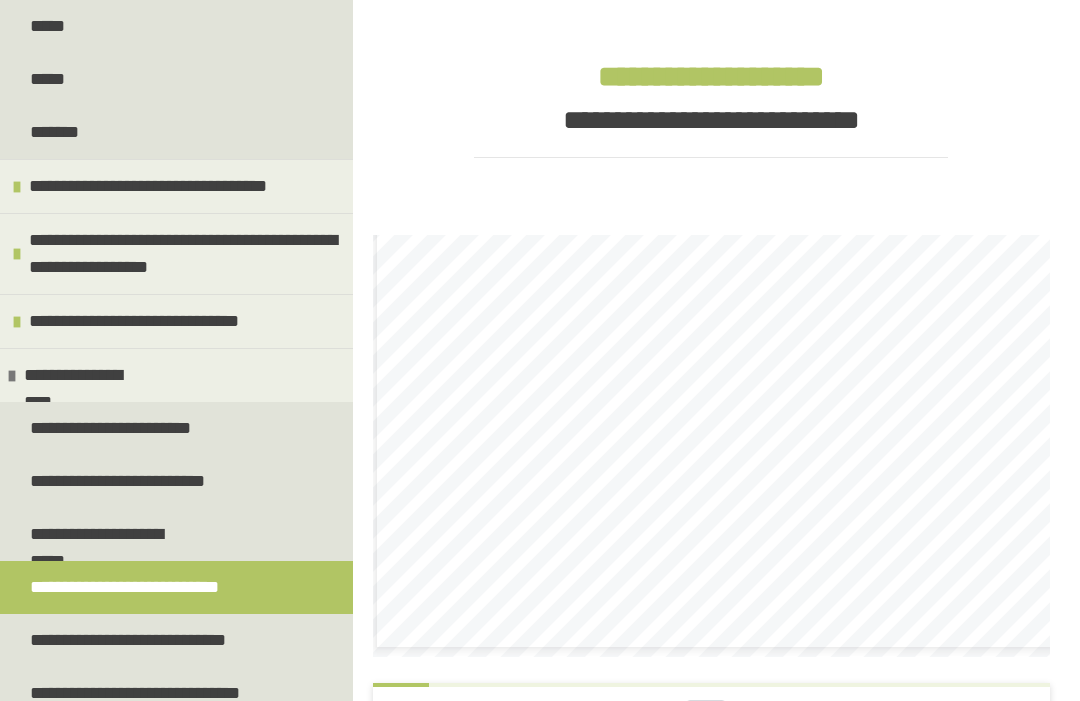 scroll, scrollTop: 26, scrollLeft: 7, axis: both 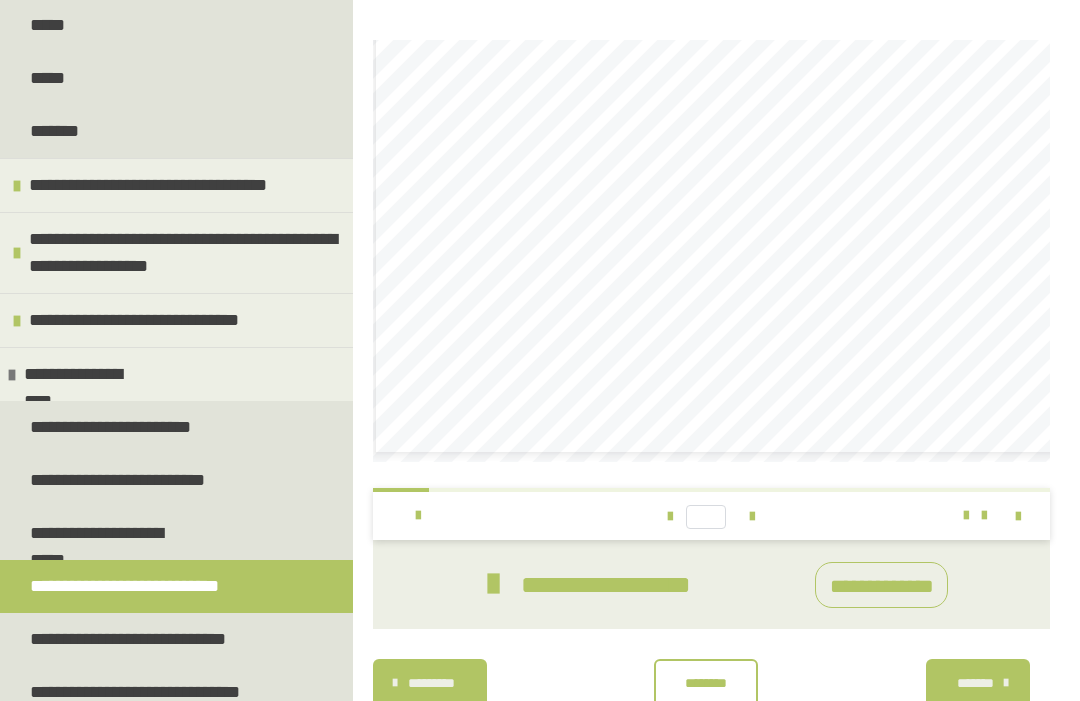 click on "**********" at bounding box center (613, 585) 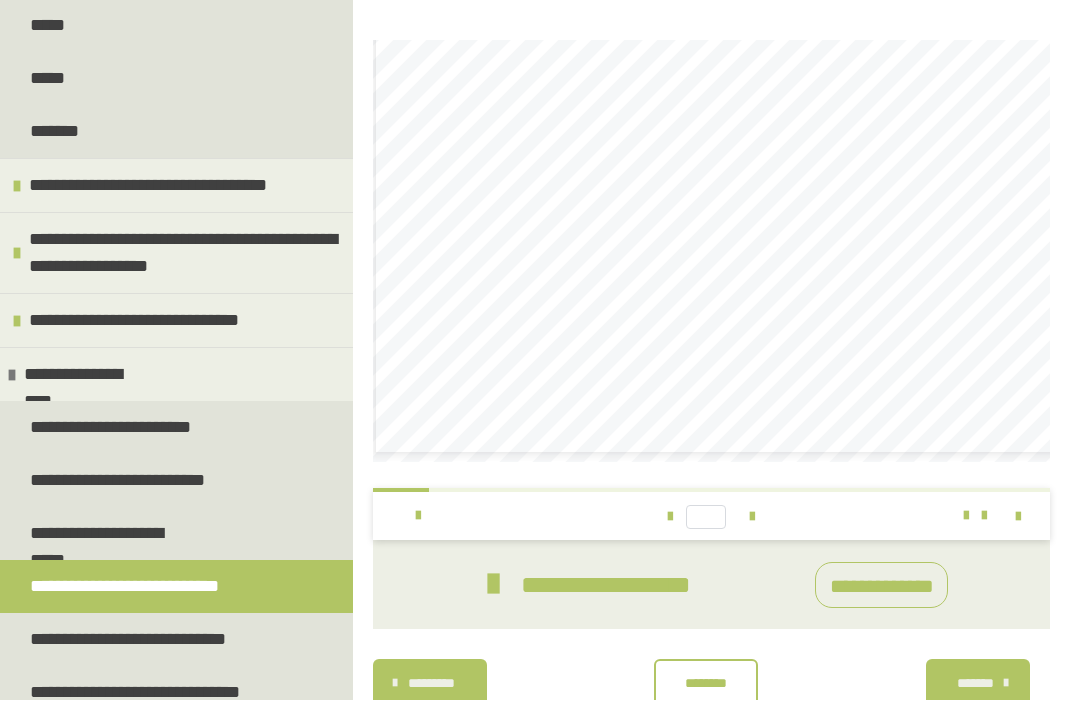 click at bounding box center [418, 517] 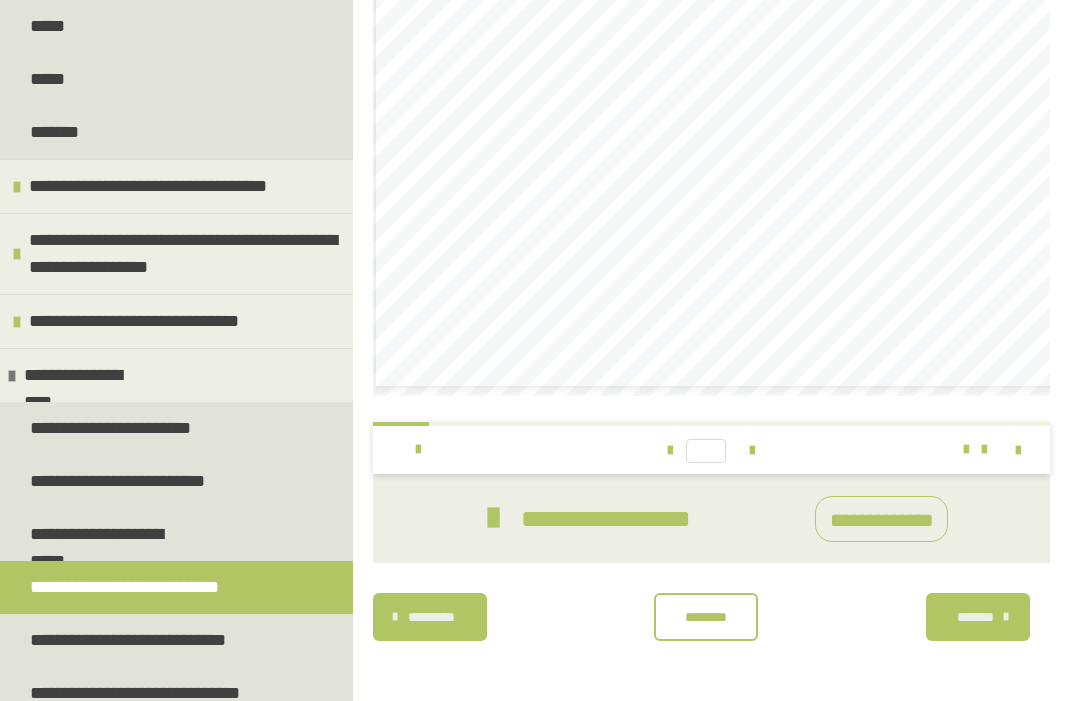 click on "**********" at bounding box center (152, 186) 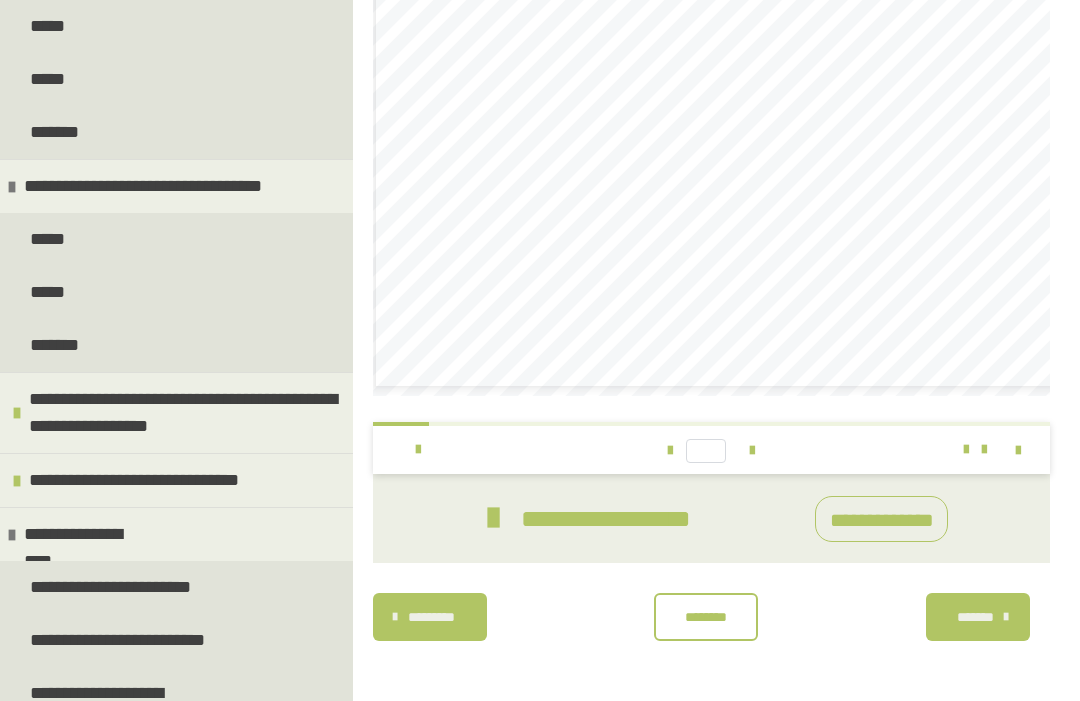 click on "**********" at bounding box center (141, 480) 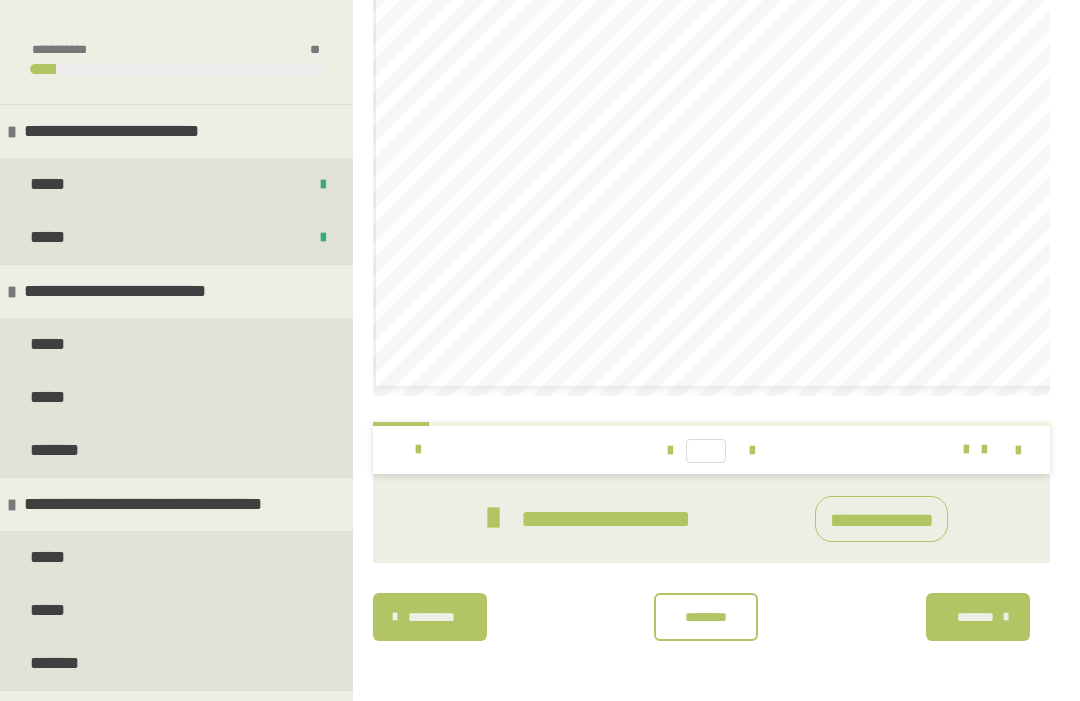 scroll, scrollTop: 0, scrollLeft: 0, axis: both 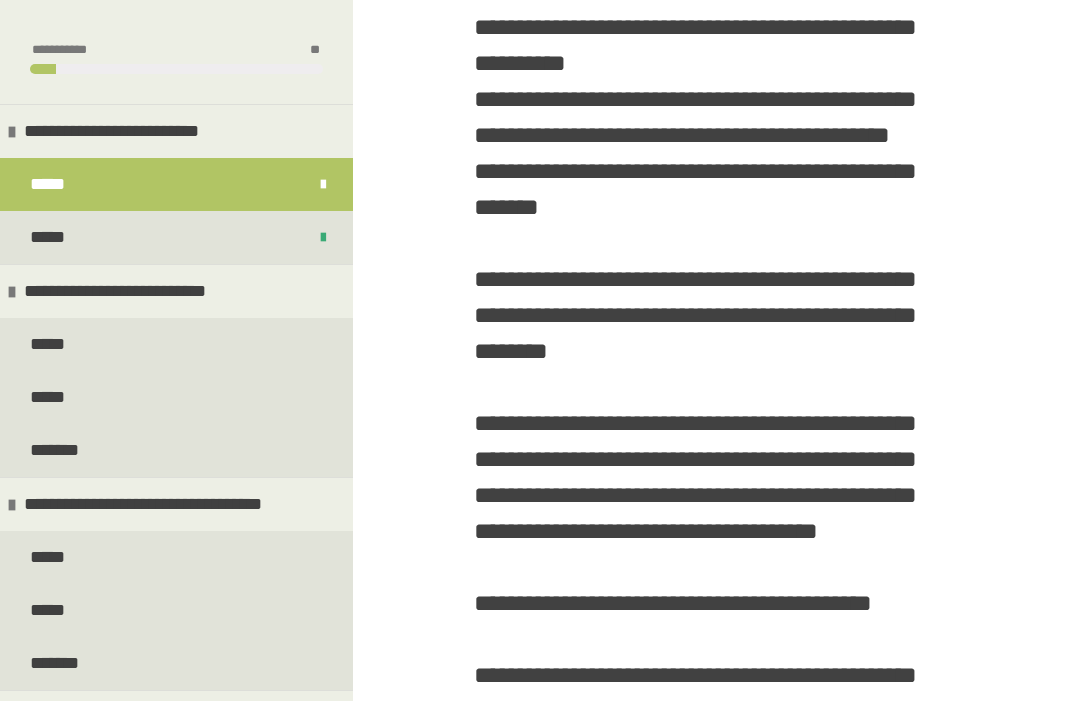 click on "*****" at bounding box center [51, 344] 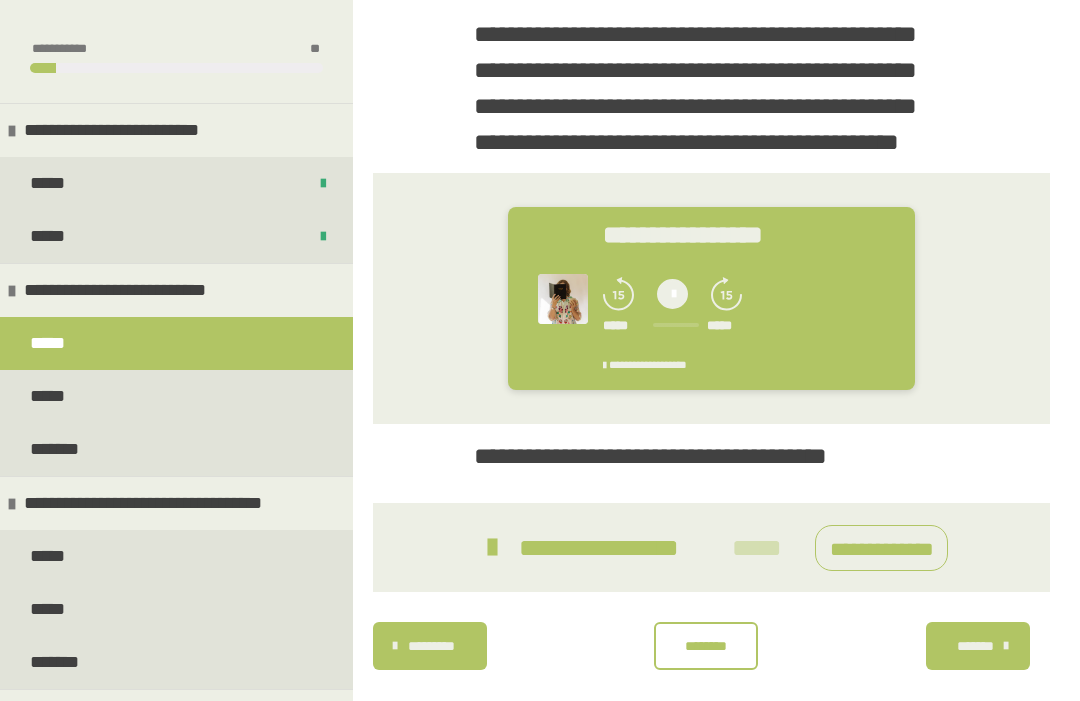 scroll, scrollTop: 427, scrollLeft: 0, axis: vertical 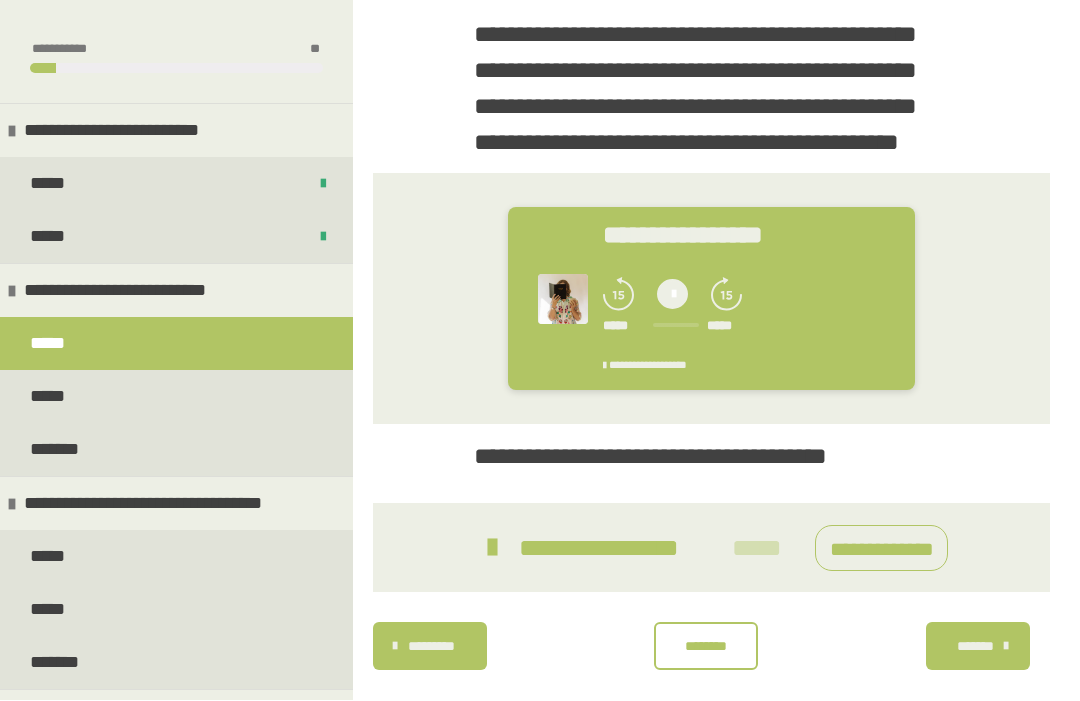 click on "**********" at bounding box center (882, 549) 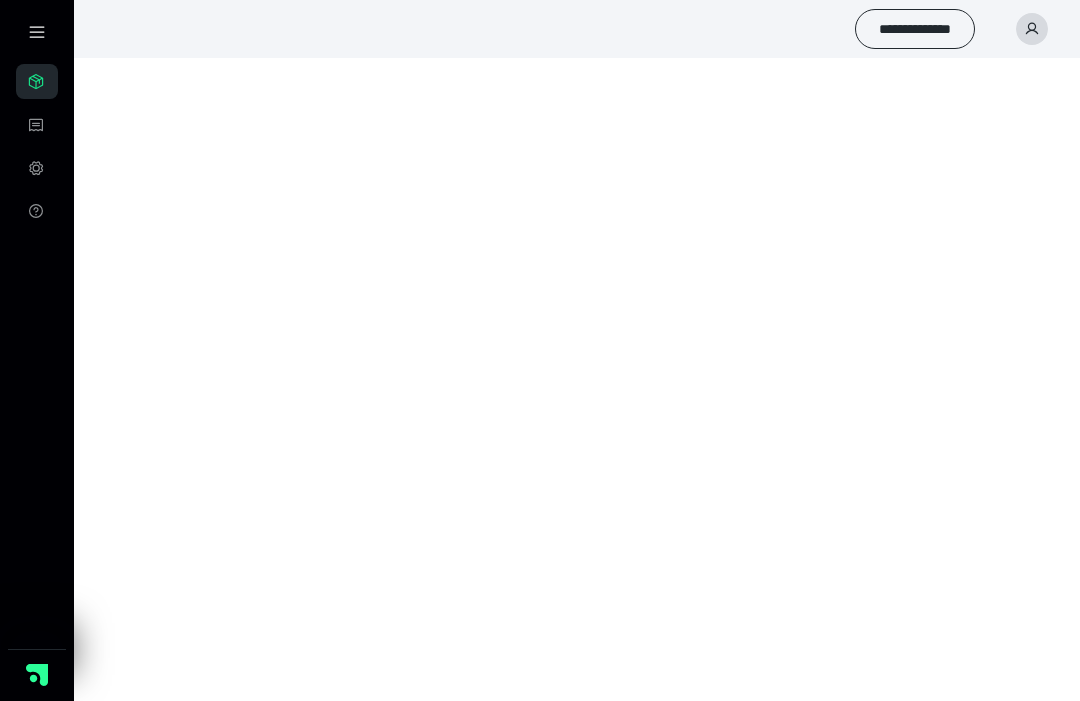 scroll, scrollTop: 124, scrollLeft: 0, axis: vertical 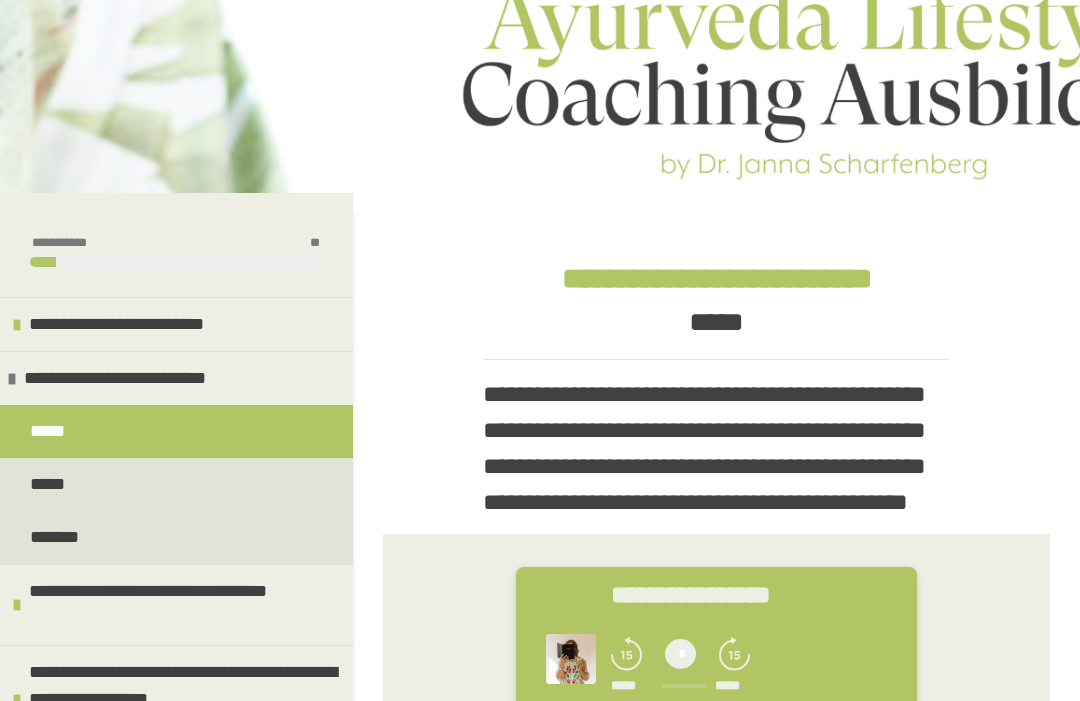 click on "*****" at bounding box center (176, 484) 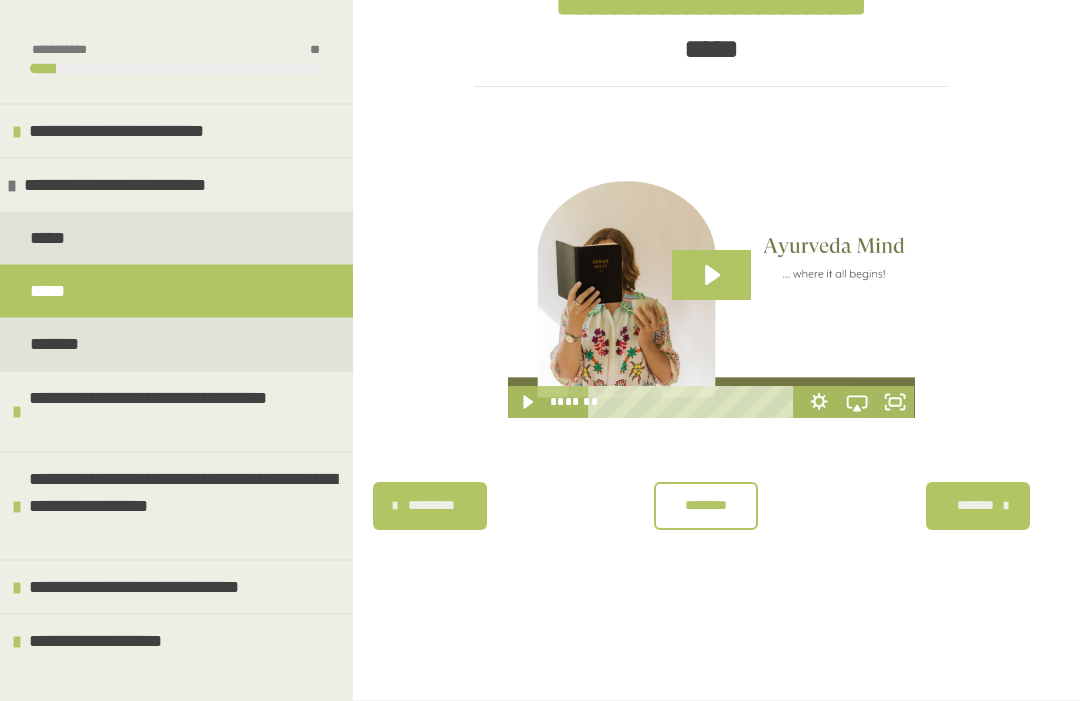 scroll, scrollTop: 270, scrollLeft: 0, axis: vertical 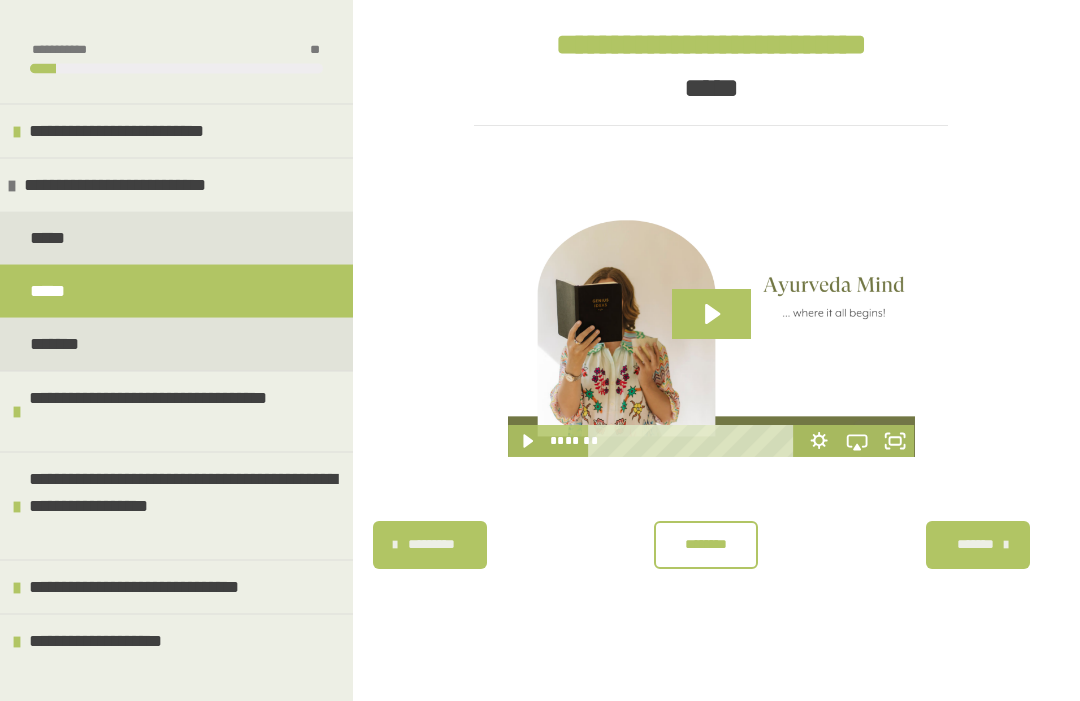click on "*******" at bounding box center (176, 344) 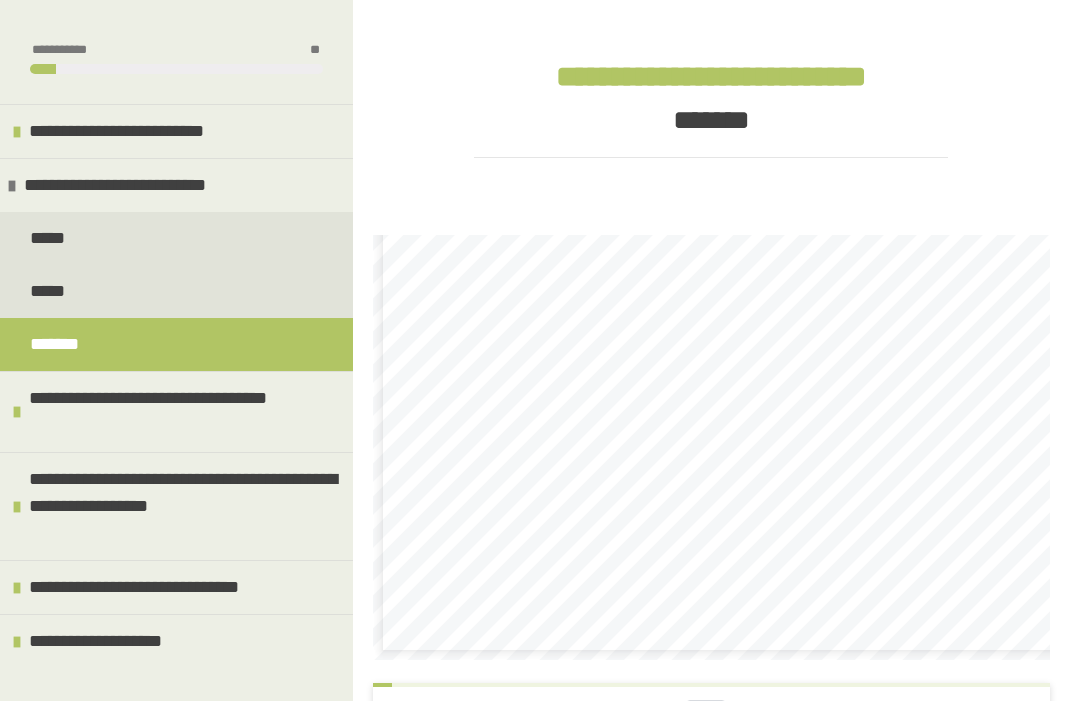 scroll, scrollTop: 26, scrollLeft: 0, axis: vertical 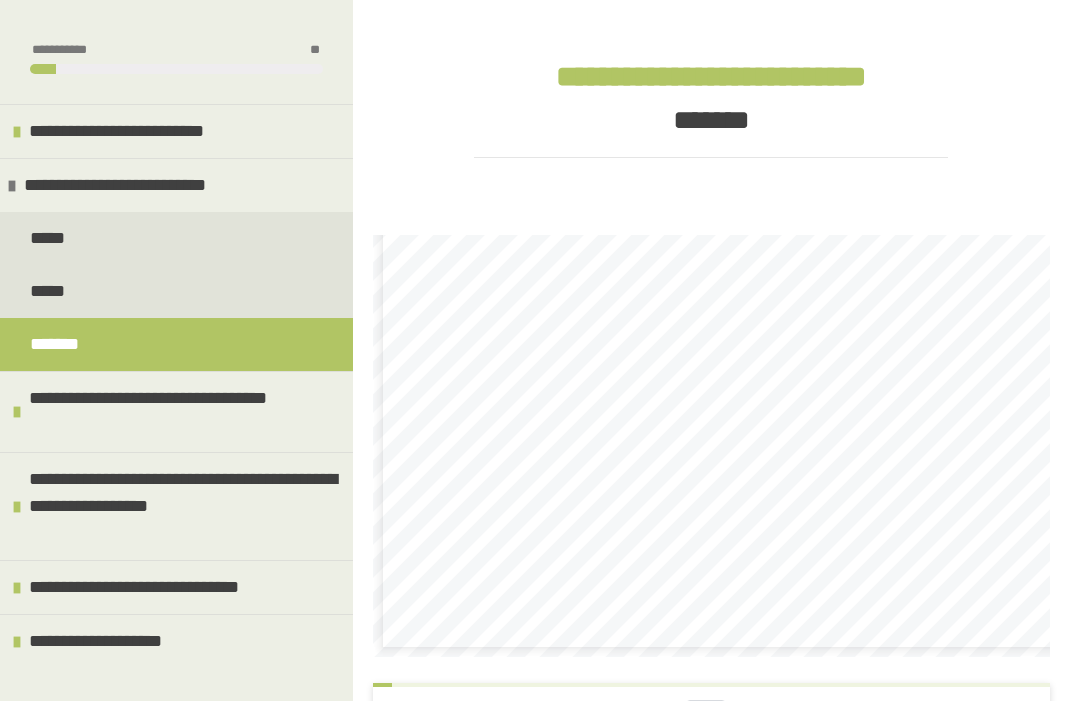 click at bounding box center (412, 711) 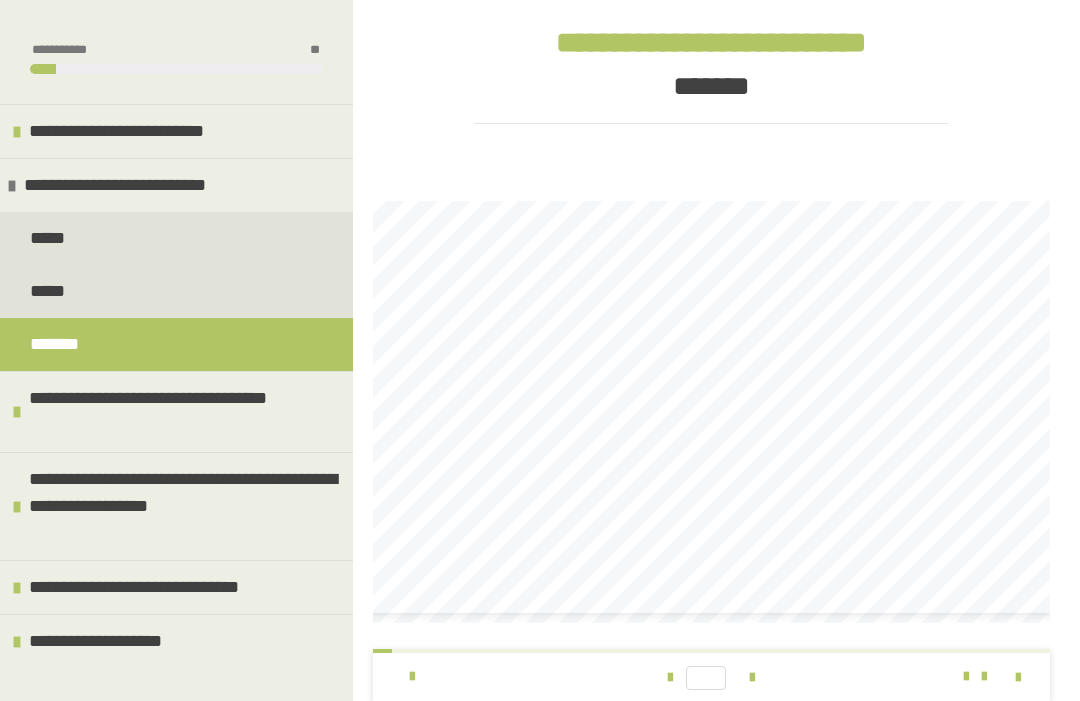 scroll, scrollTop: 26, scrollLeft: 48, axis: both 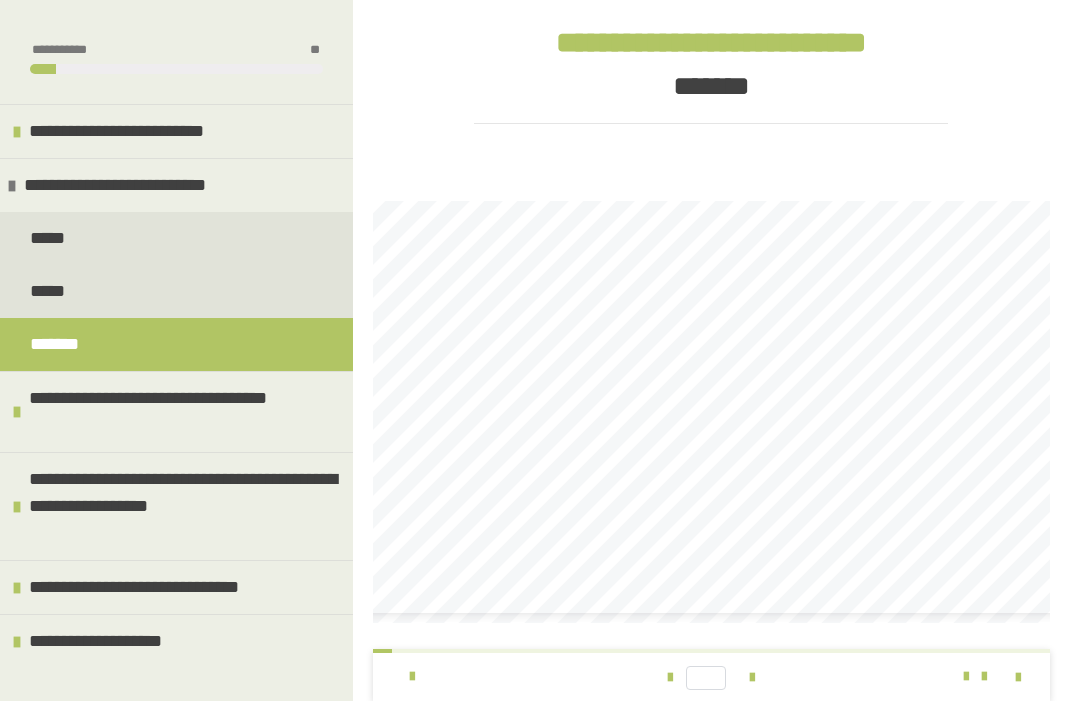 click on "* *** **" at bounding box center [711, 677] 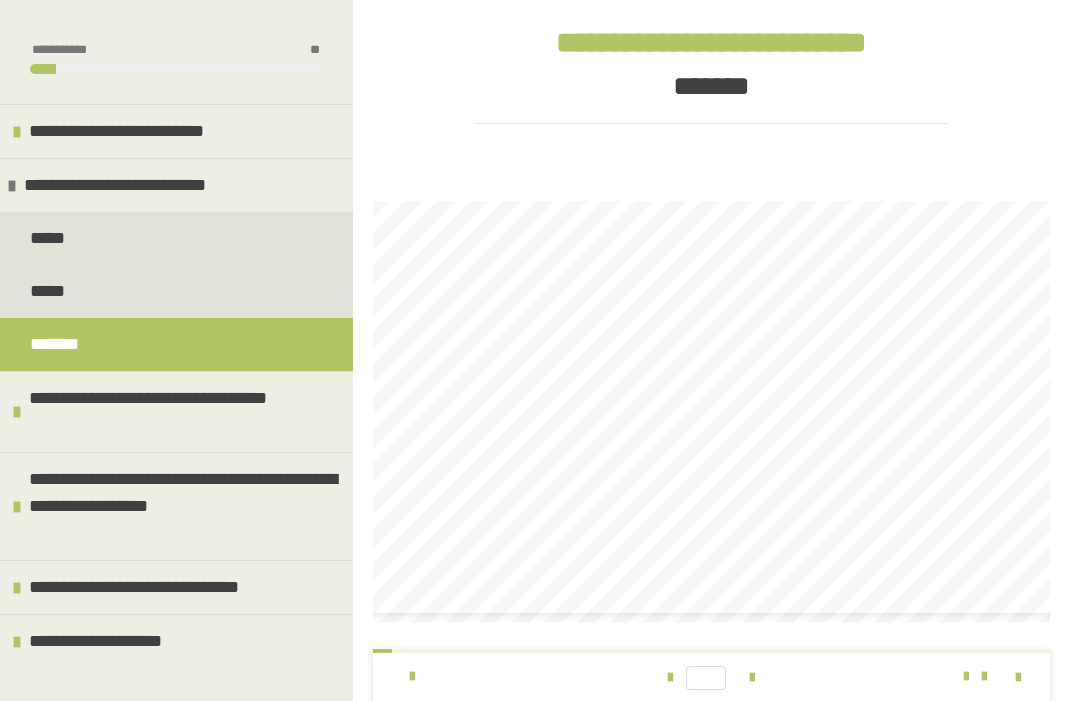 scroll, scrollTop: 26, scrollLeft: 61, axis: both 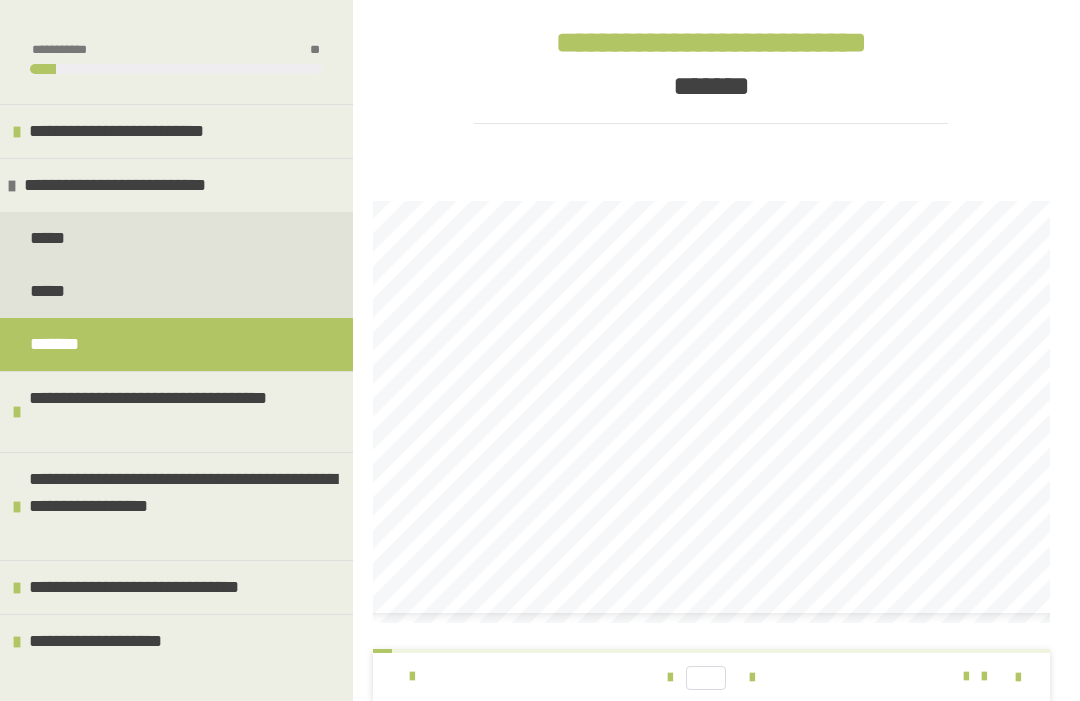 click on "*****" at bounding box center [56, 238] 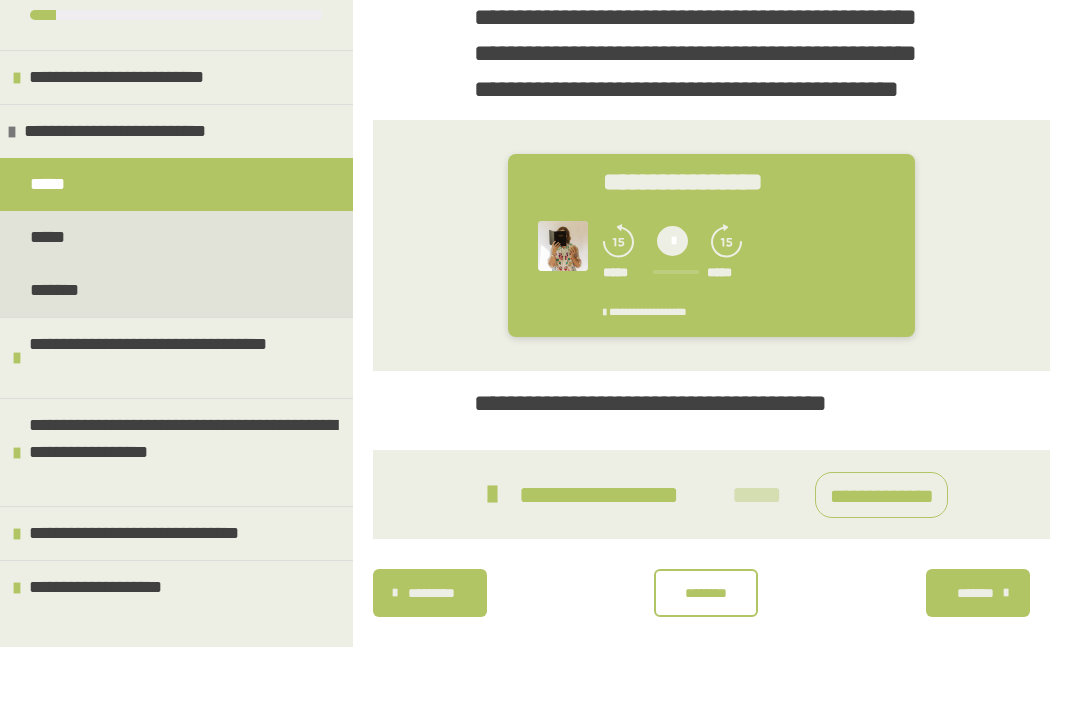scroll, scrollTop: 426, scrollLeft: 0, axis: vertical 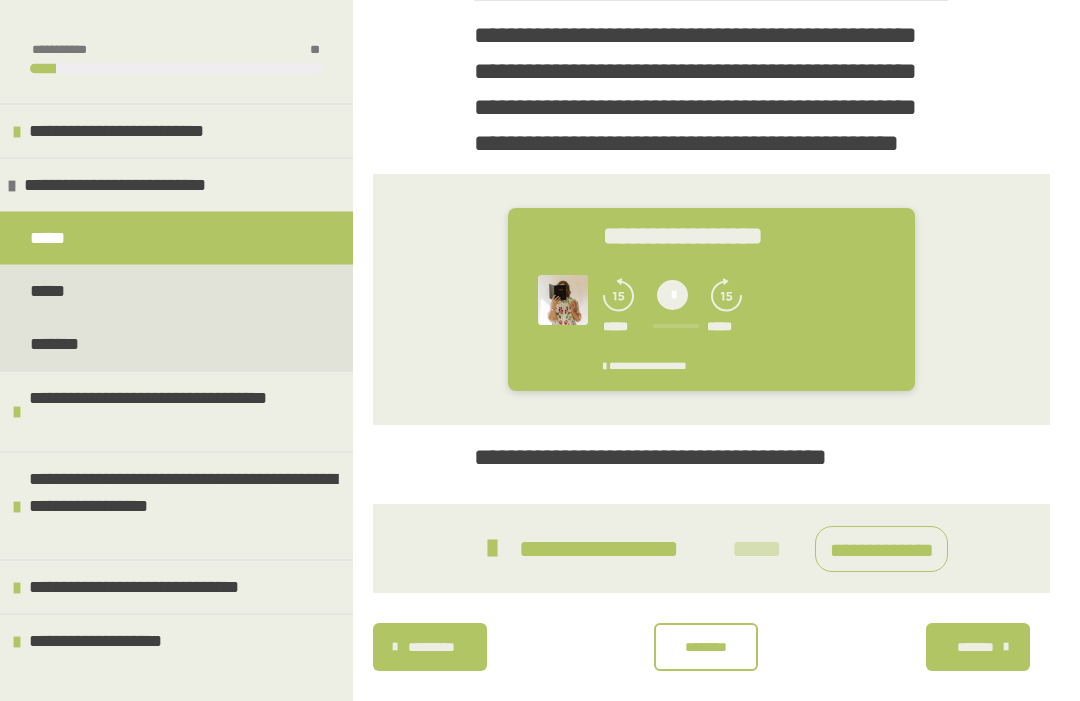 click on "********" at bounding box center (706, 648) 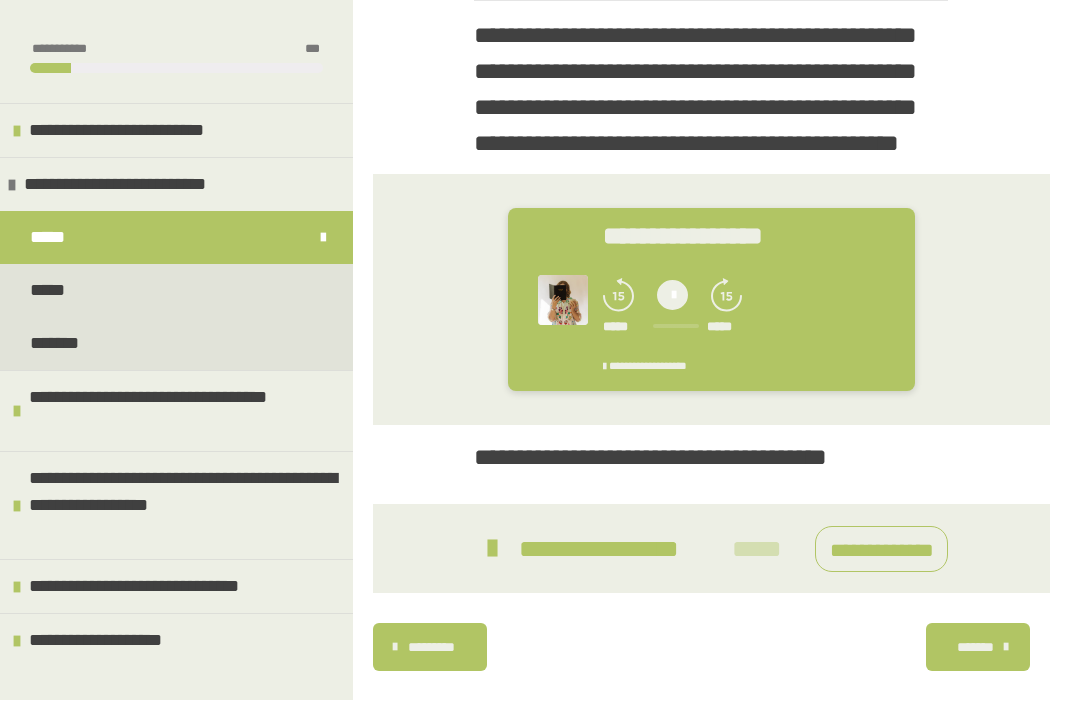 click on "*****" at bounding box center (176, 291) 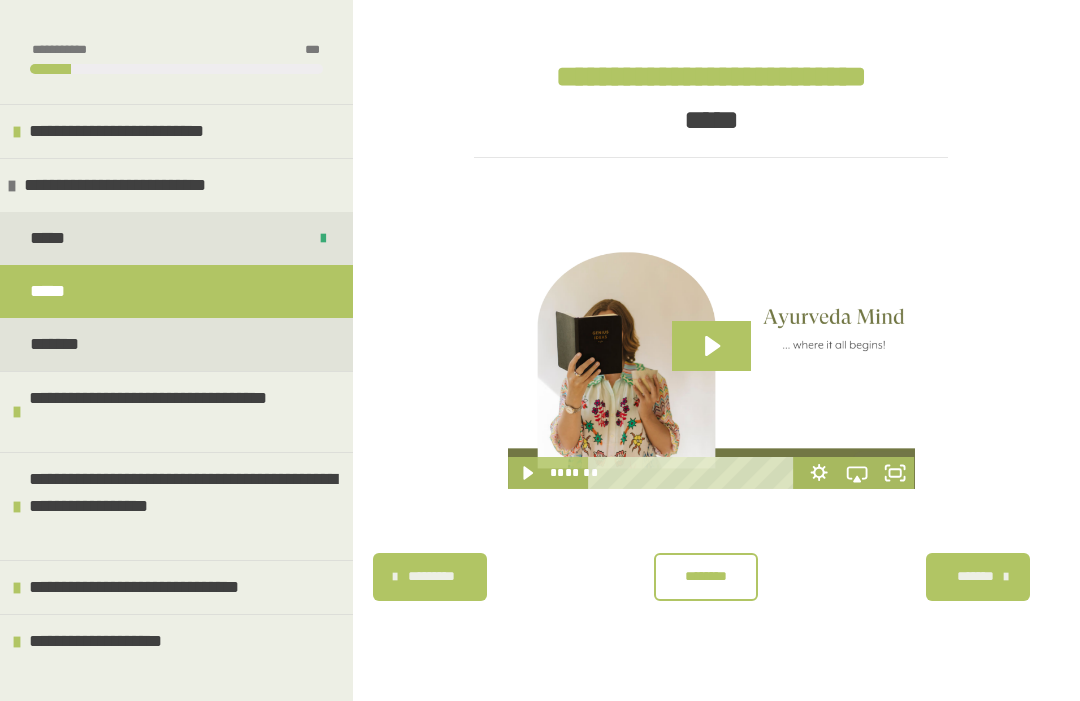 click on "********" at bounding box center (706, 576) 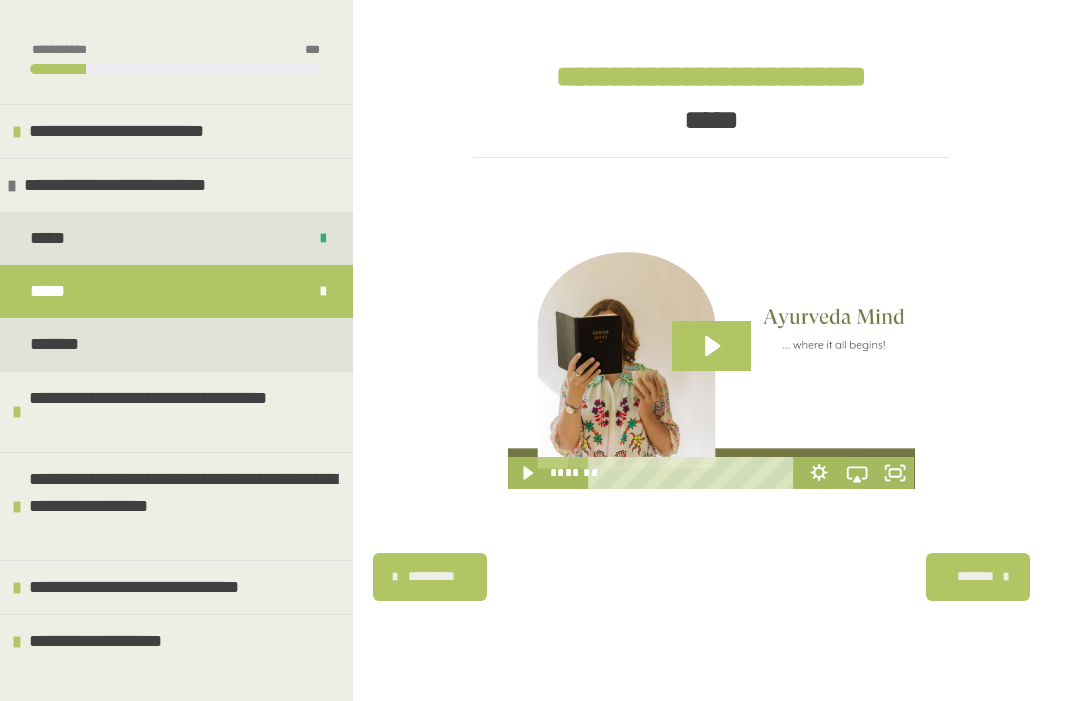 click on "*******" at bounding box center (176, 344) 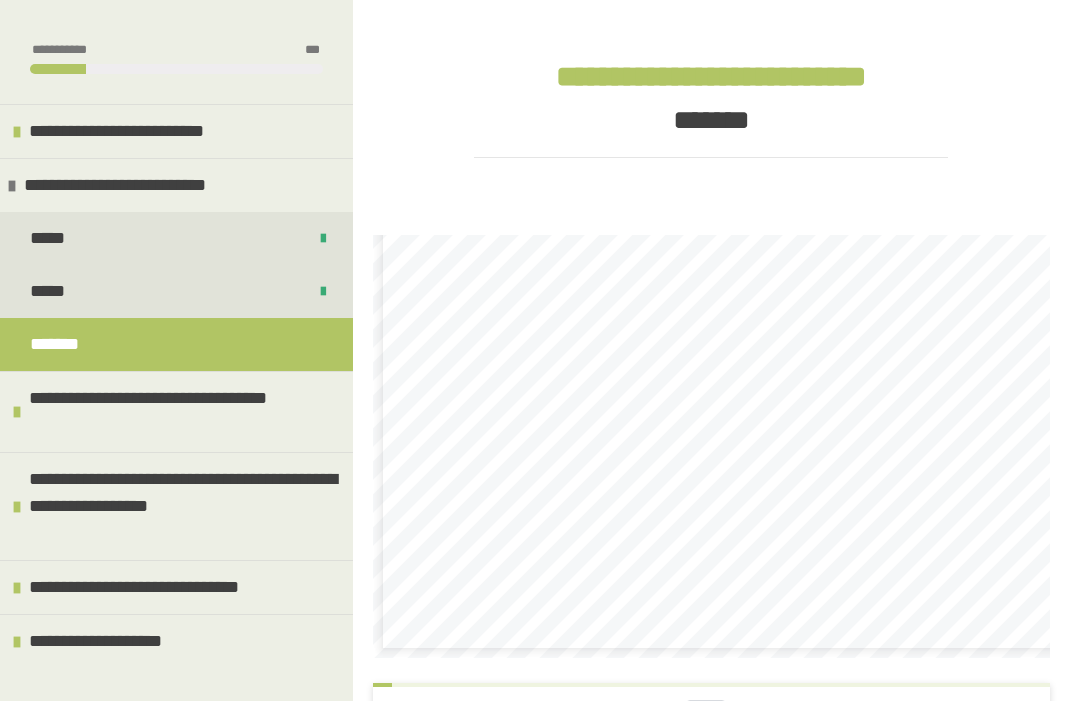 scroll, scrollTop: 26, scrollLeft: 0, axis: vertical 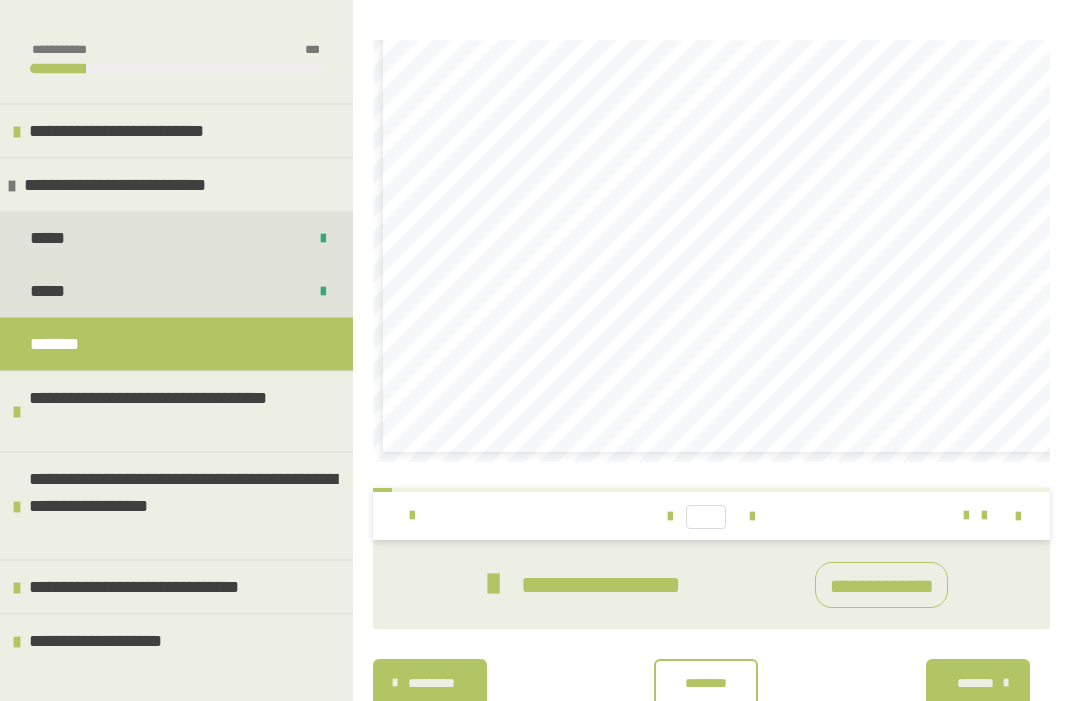 click on "********" at bounding box center [706, 684] 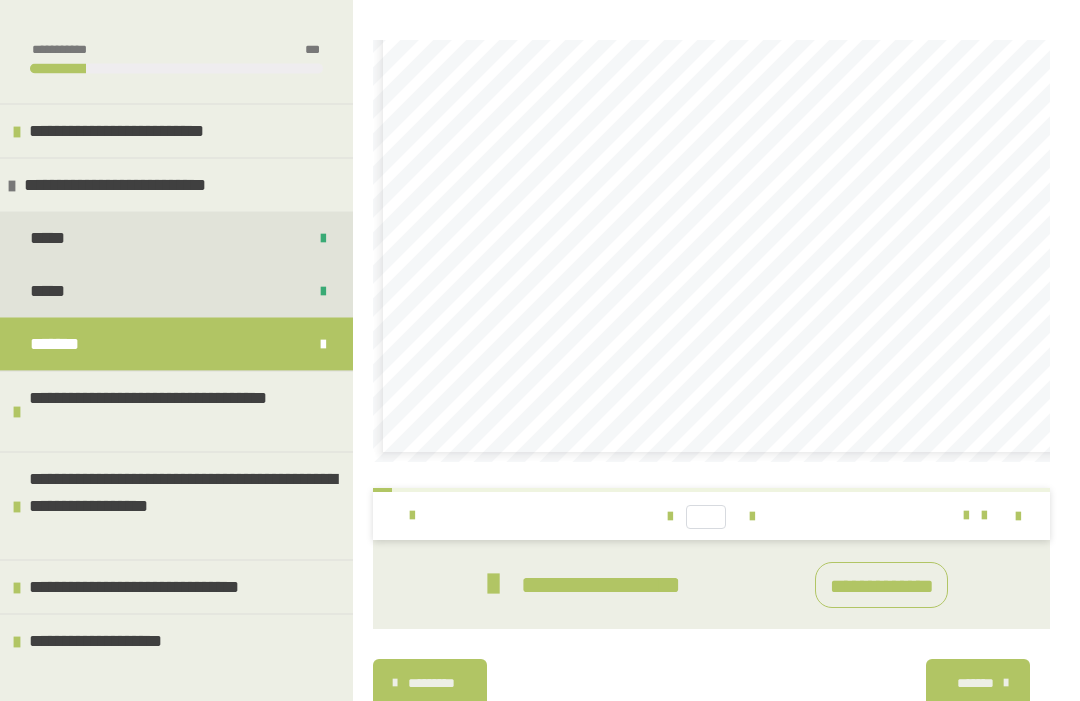 scroll, scrollTop: 464, scrollLeft: 0, axis: vertical 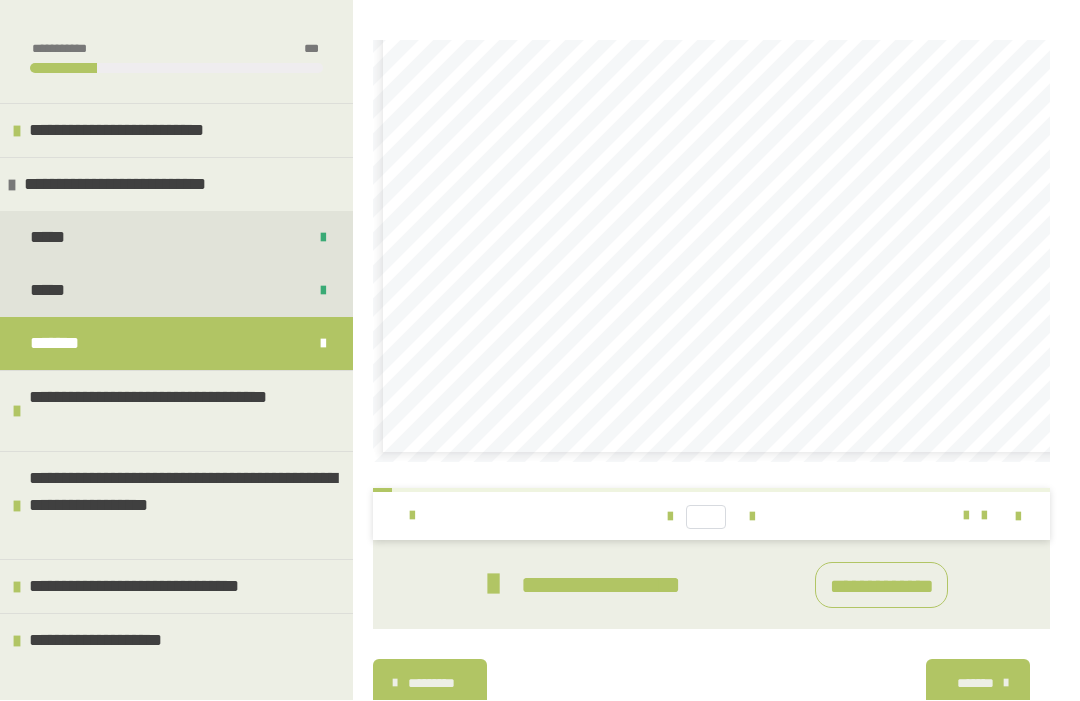 click on "*******" at bounding box center [975, 684] 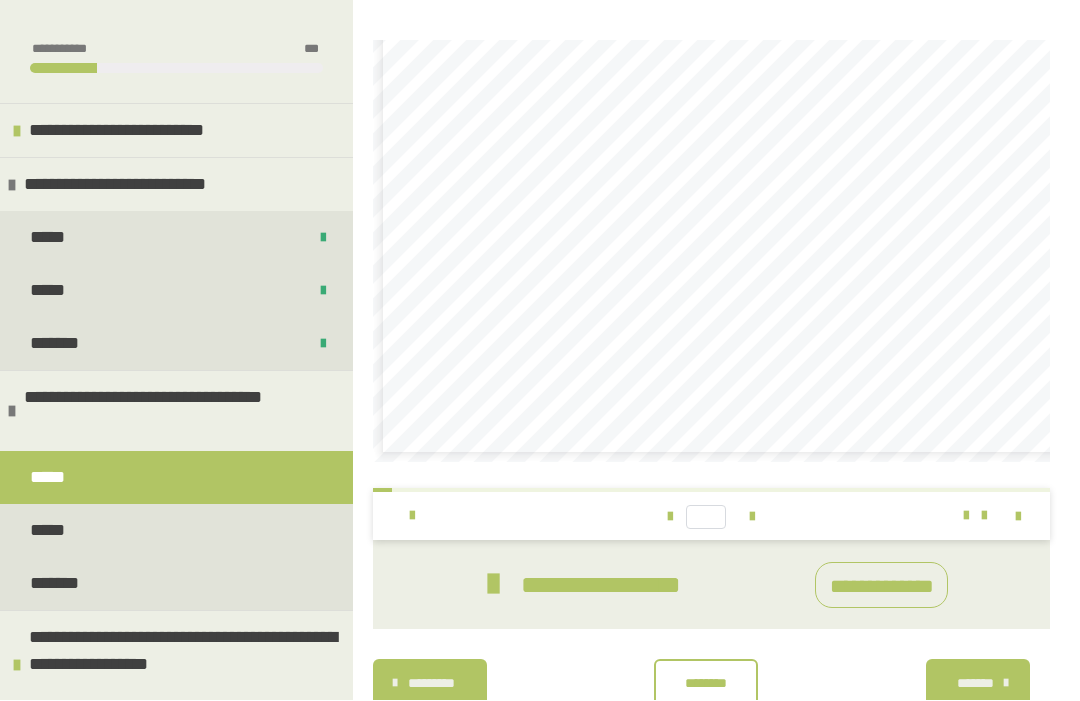 scroll, scrollTop: 465, scrollLeft: 0, axis: vertical 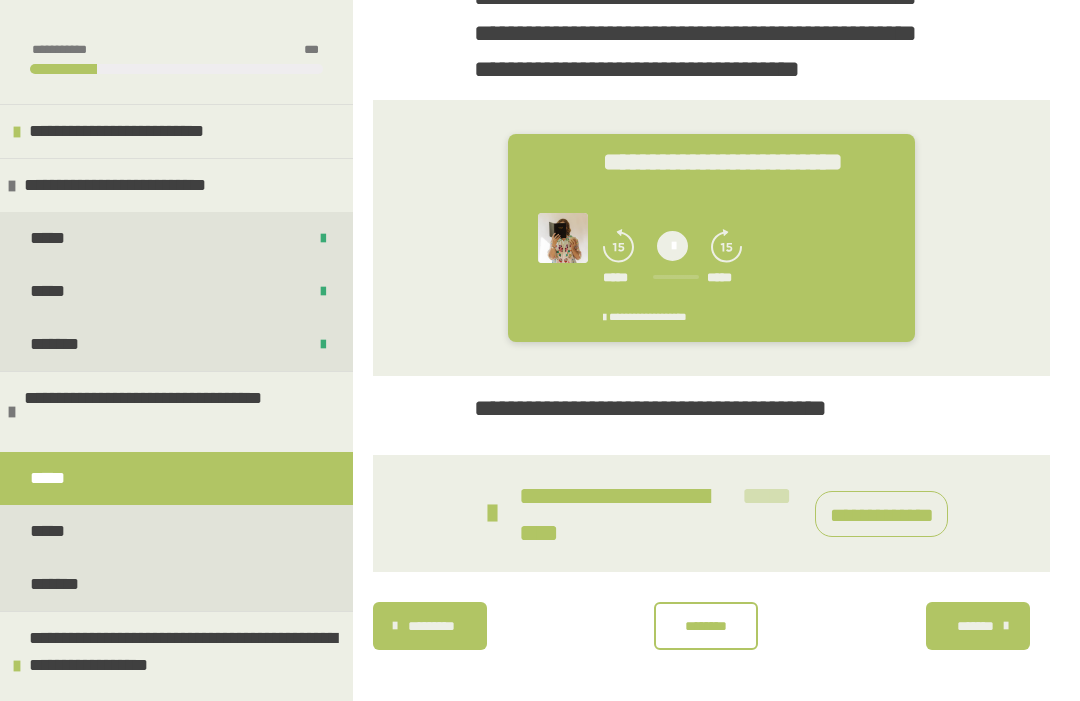 click on "**********" at bounding box center [711, 238] 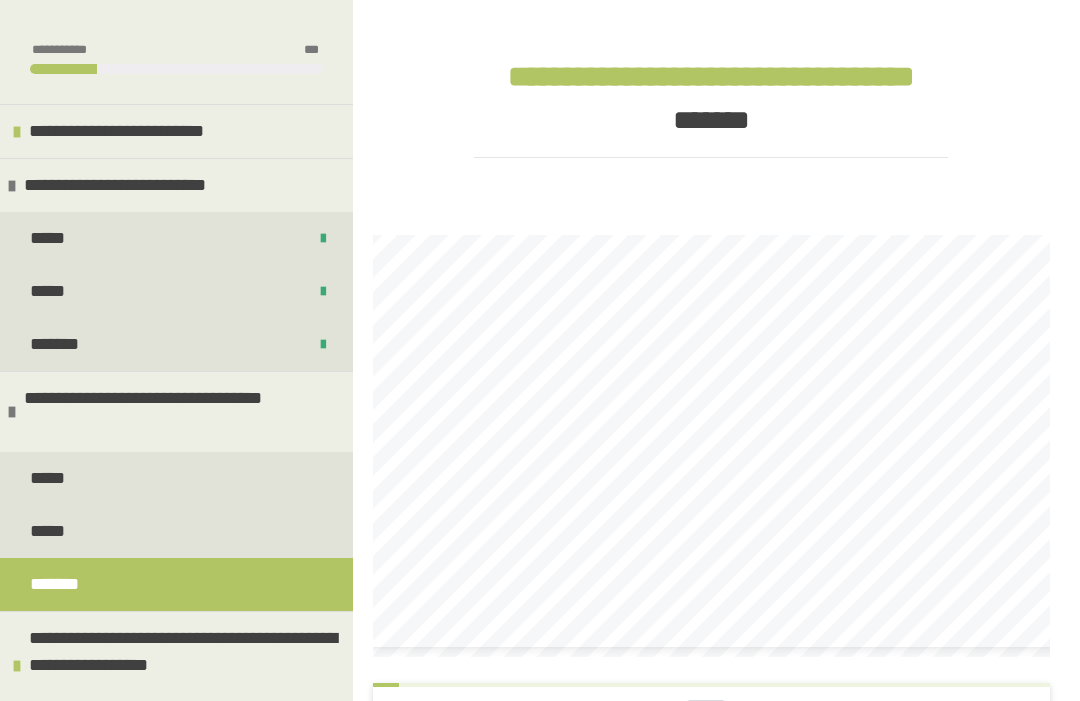 scroll, scrollTop: 26, scrollLeft: 50, axis: both 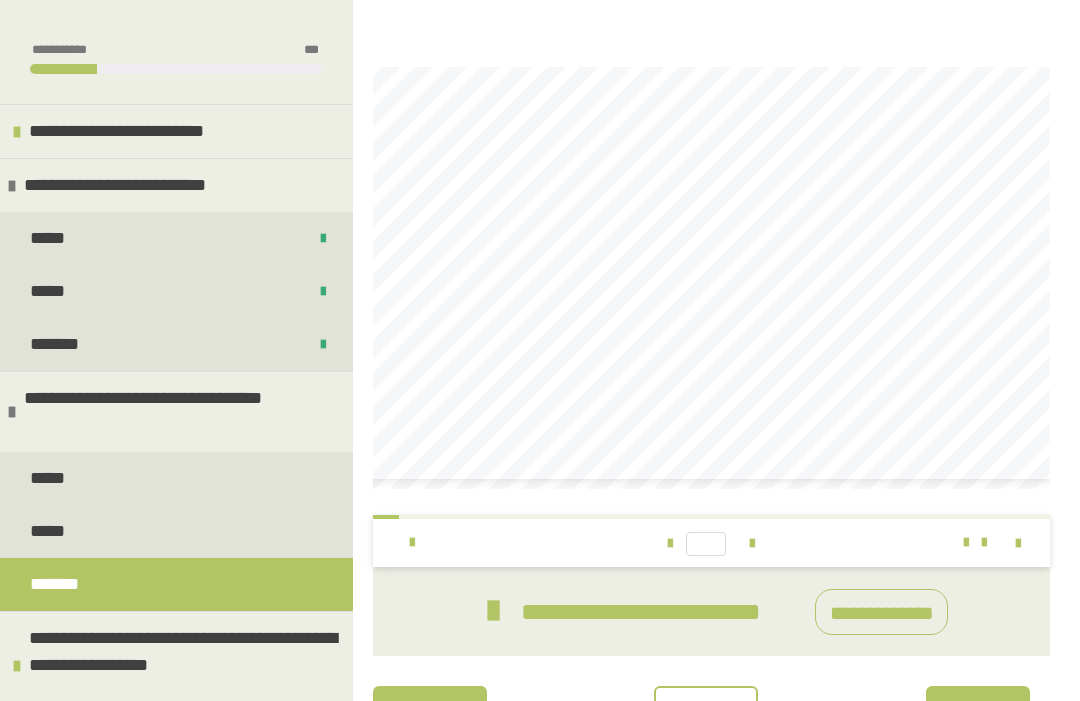 click at bounding box center [492, 611] 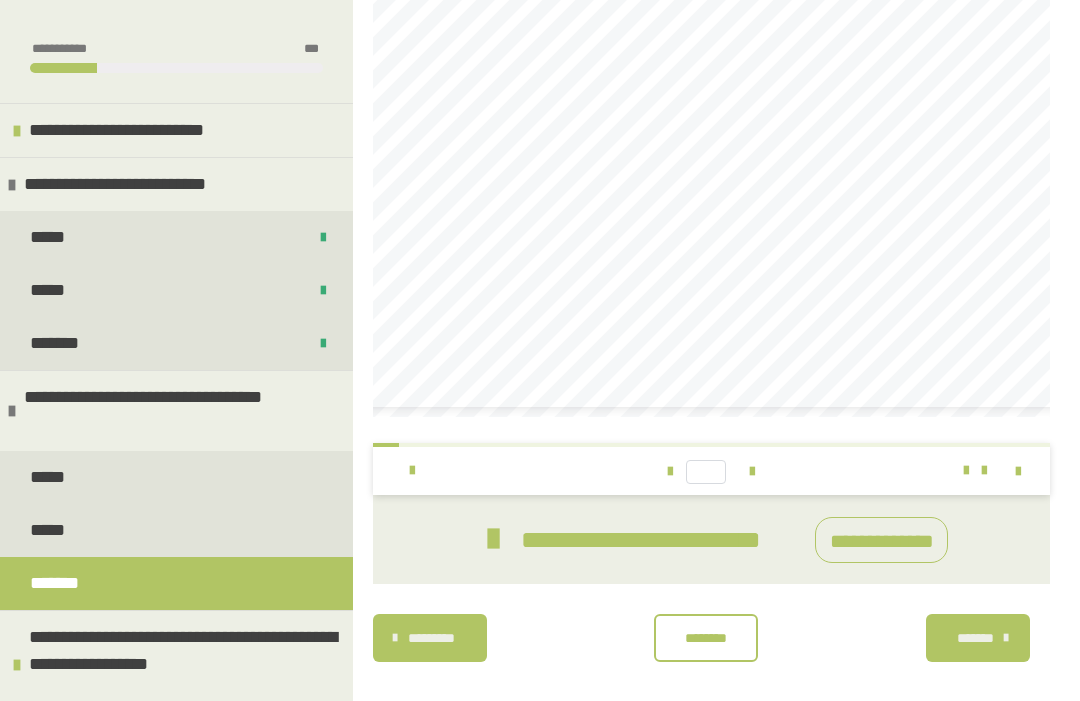scroll, scrollTop: 509, scrollLeft: 0, axis: vertical 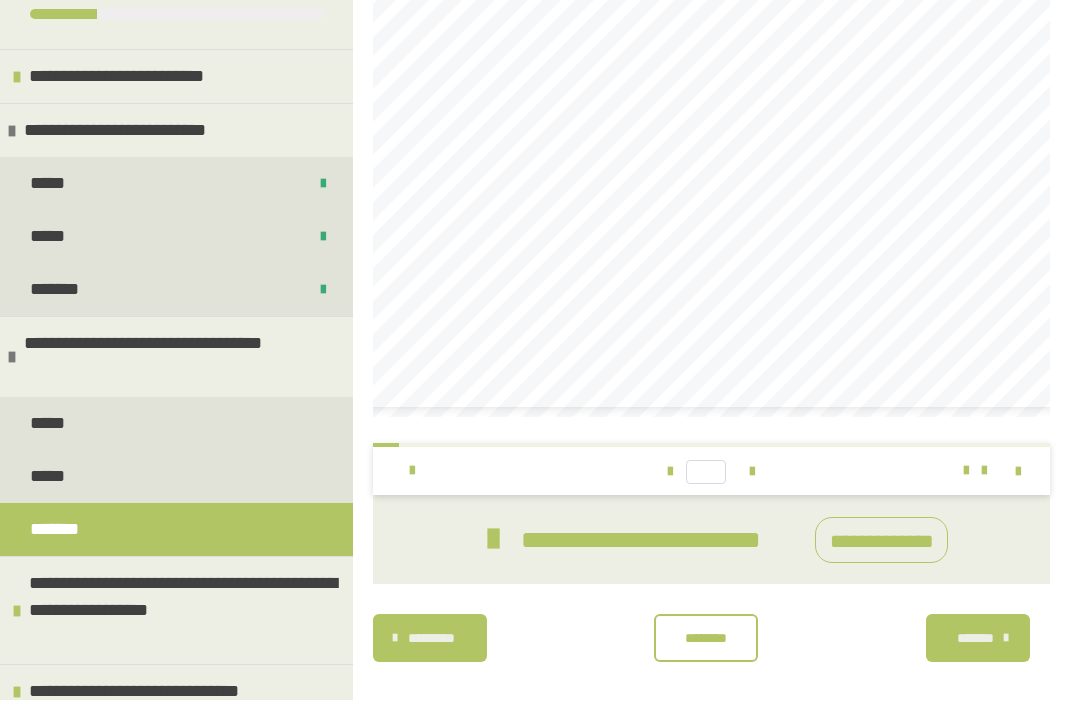 click on "**********" at bounding box center [176, 611] 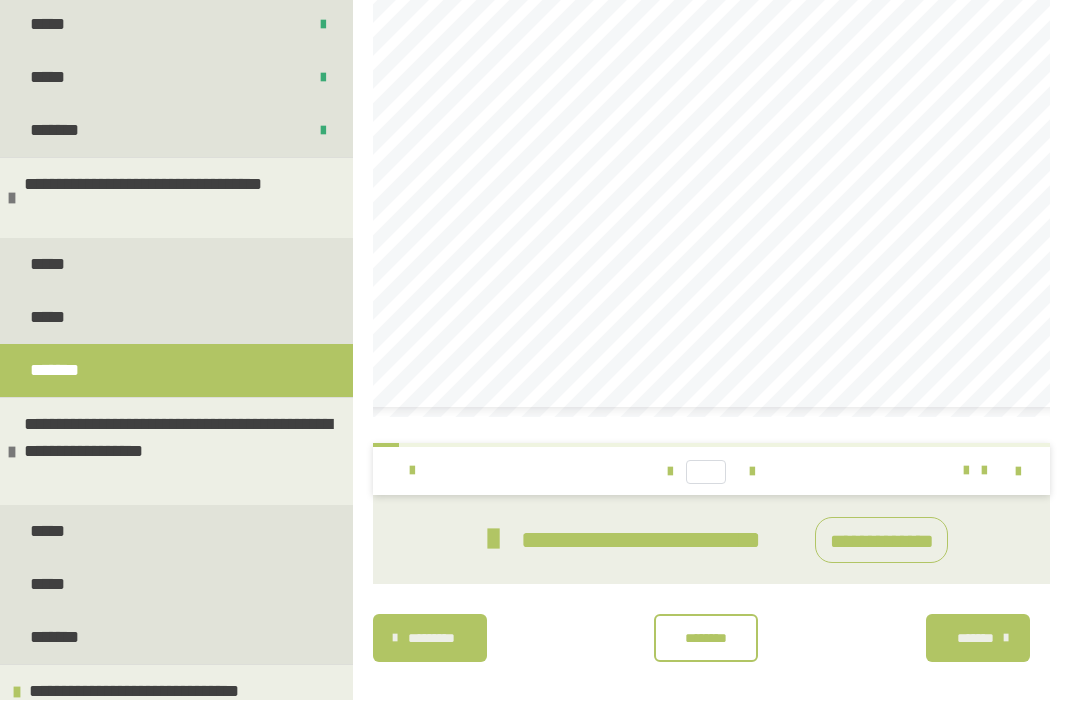 scroll, scrollTop: 213, scrollLeft: 0, axis: vertical 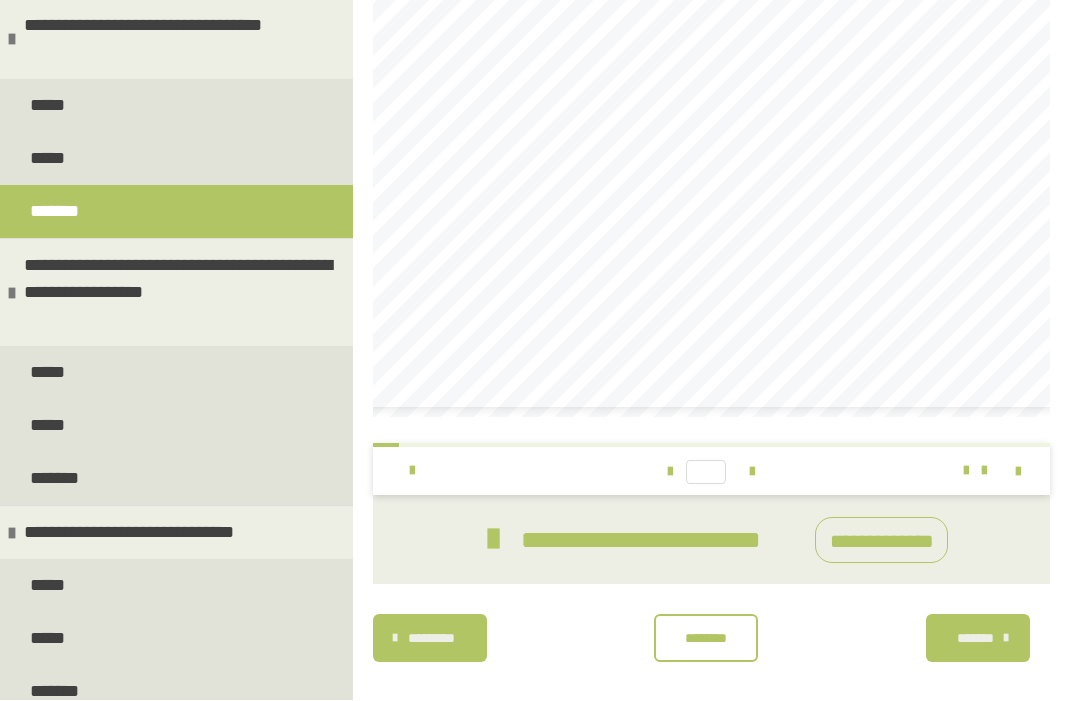 click on "**********" at bounding box center (115, 746) 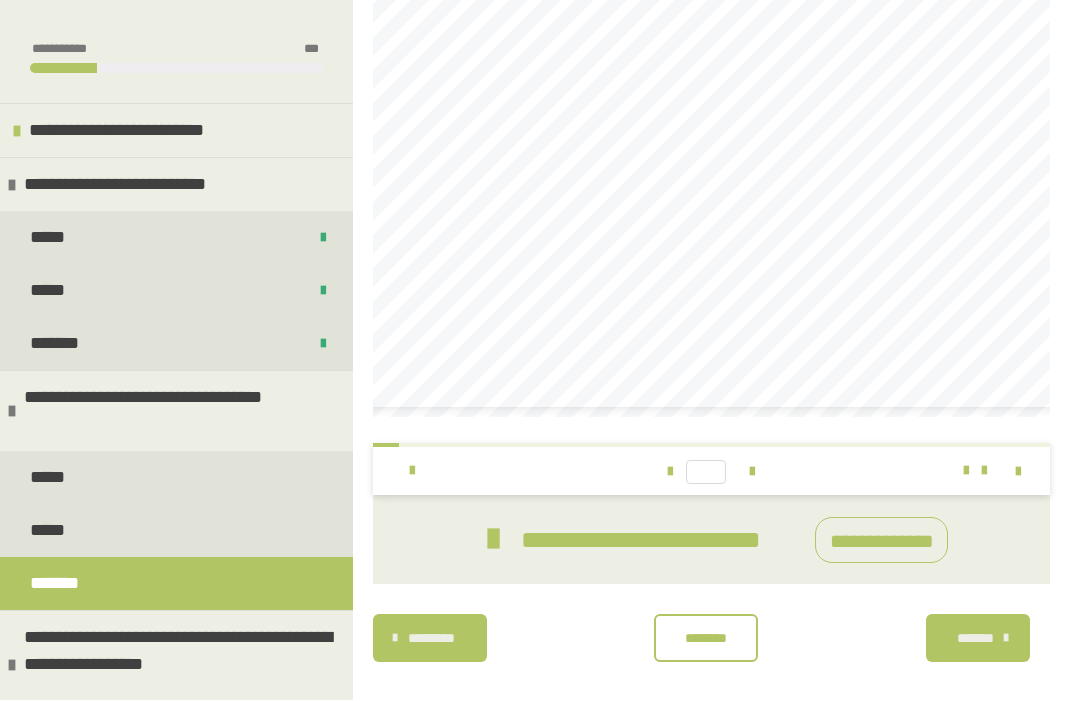 scroll, scrollTop: 0, scrollLeft: 0, axis: both 